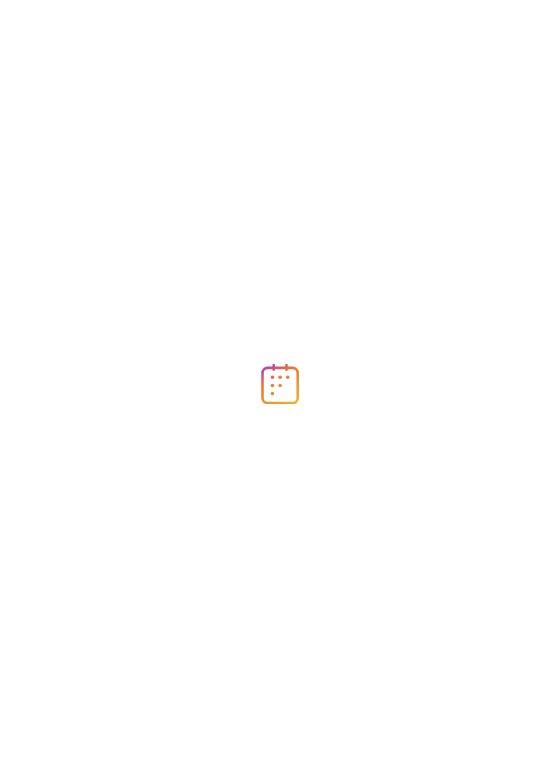 scroll, scrollTop: 0, scrollLeft: 0, axis: both 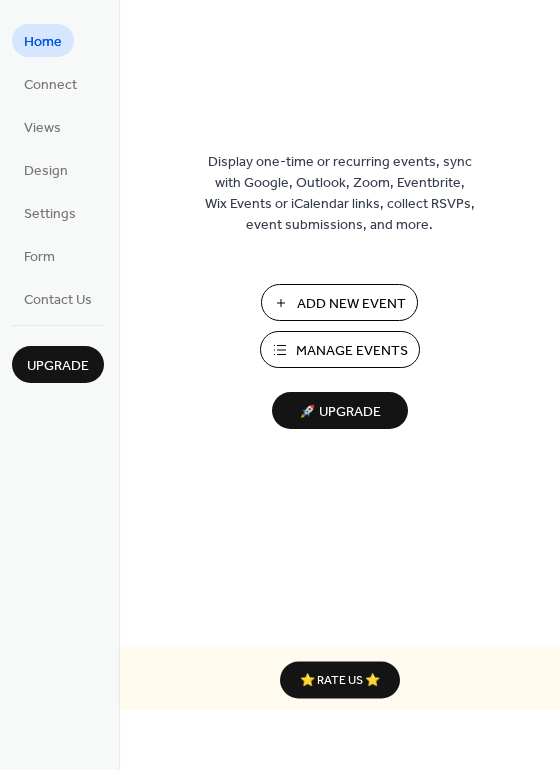 click on "Manage Events" at bounding box center (352, 351) 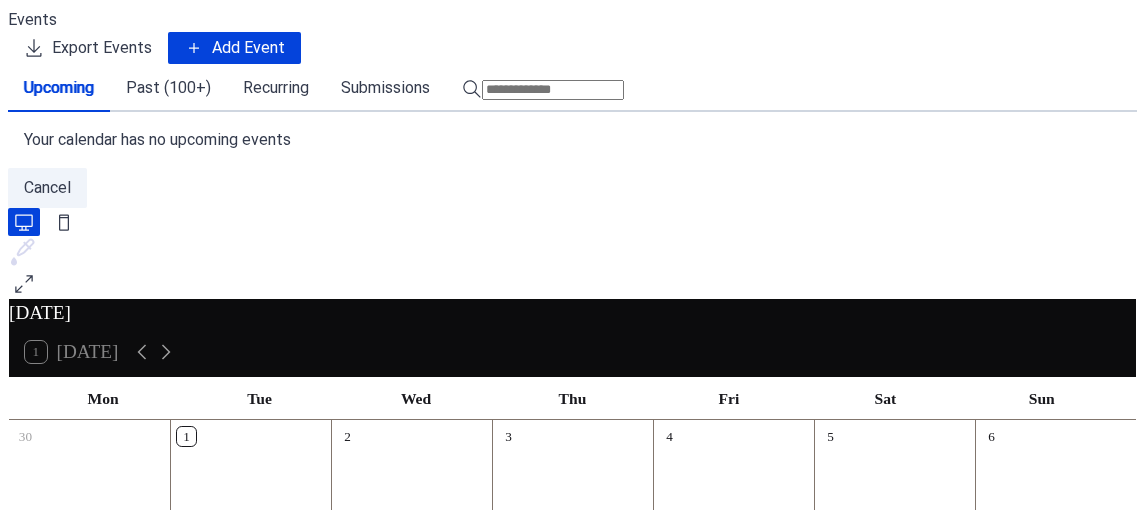 scroll, scrollTop: 0, scrollLeft: 0, axis: both 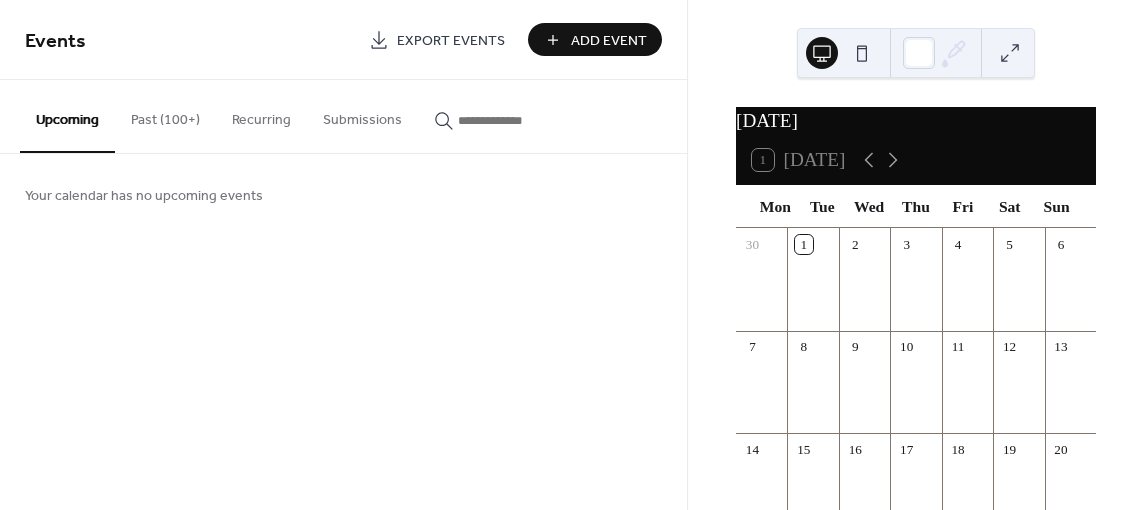 click on "Add Event" at bounding box center [609, 41] 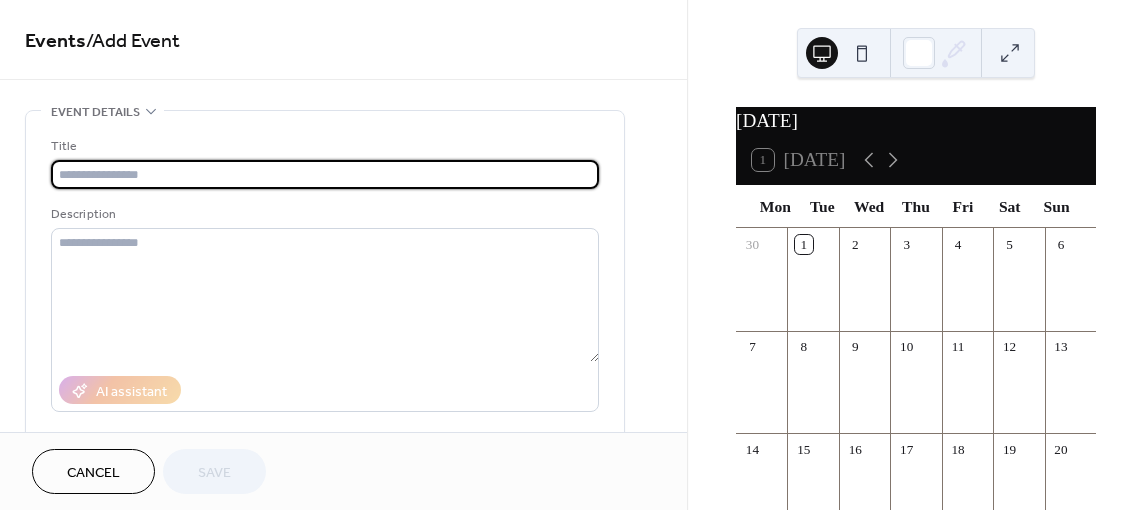 click at bounding box center [325, 174] 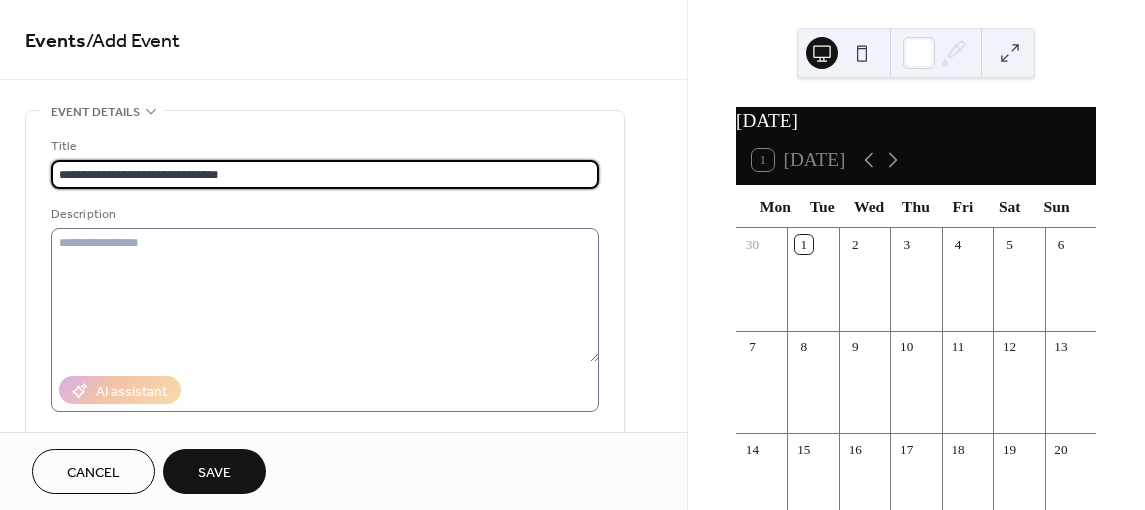 type on "**********" 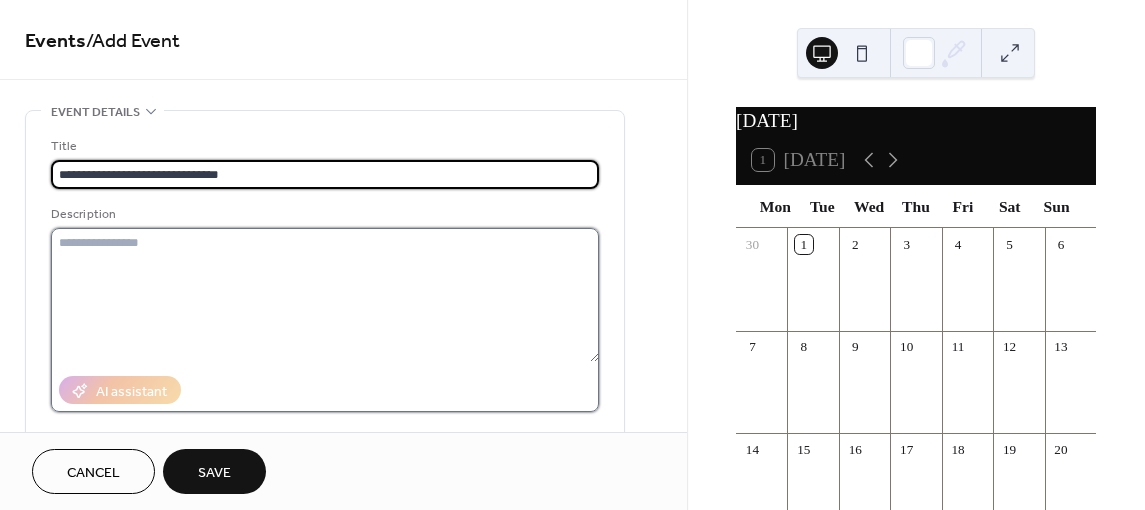 click at bounding box center (325, 295) 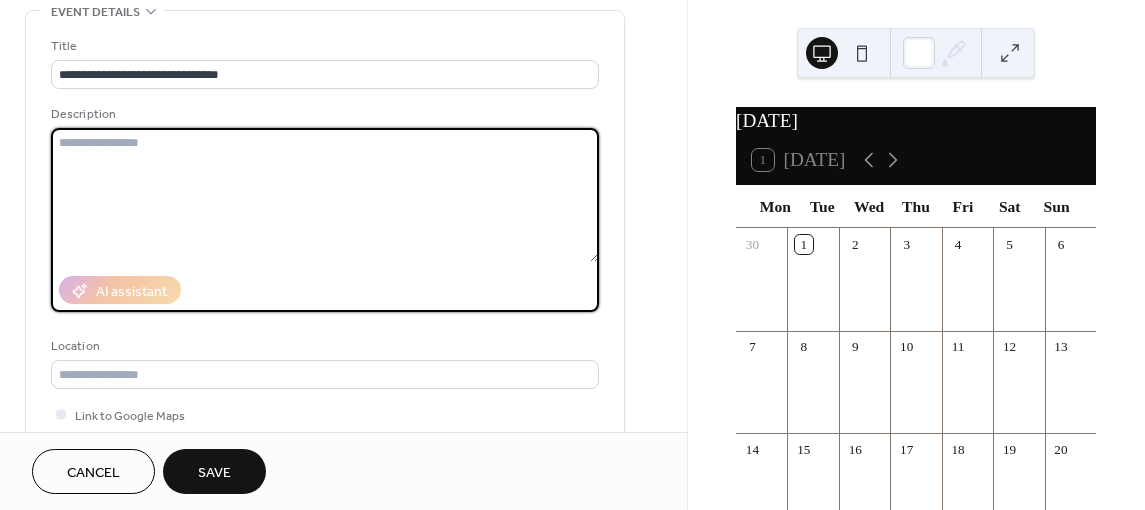 scroll, scrollTop: 200, scrollLeft: 0, axis: vertical 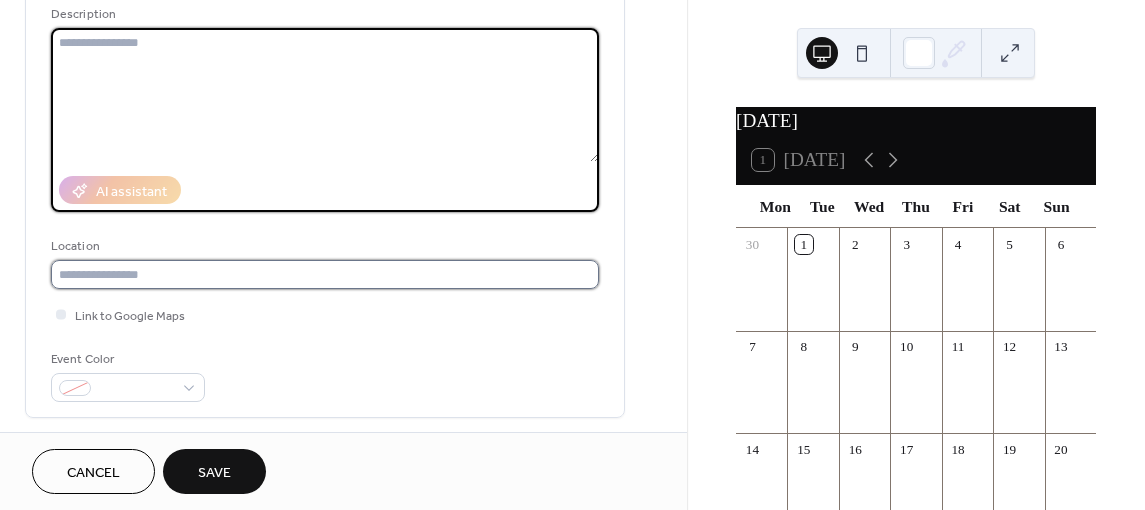 click at bounding box center [325, 274] 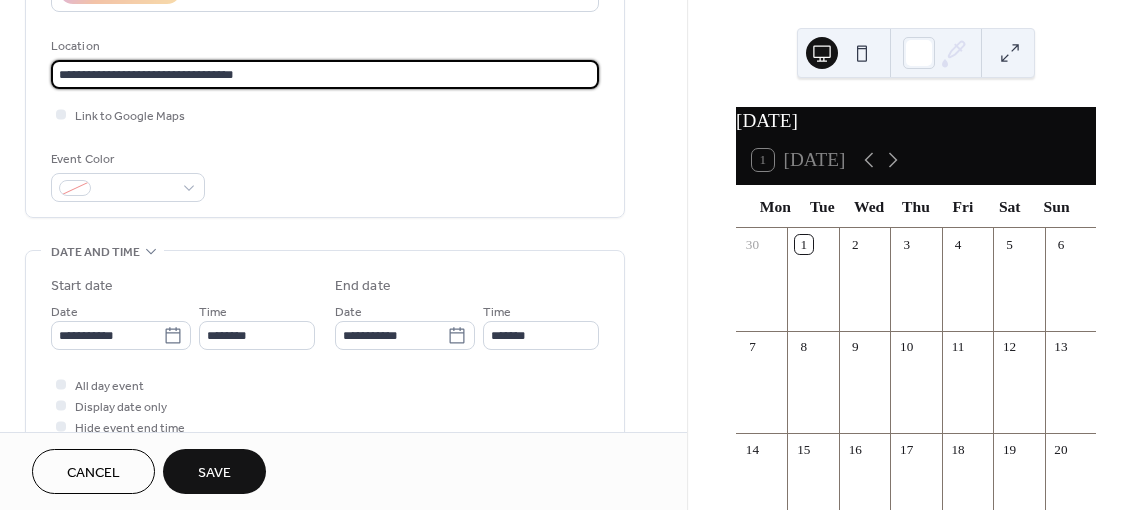 scroll, scrollTop: 500, scrollLeft: 0, axis: vertical 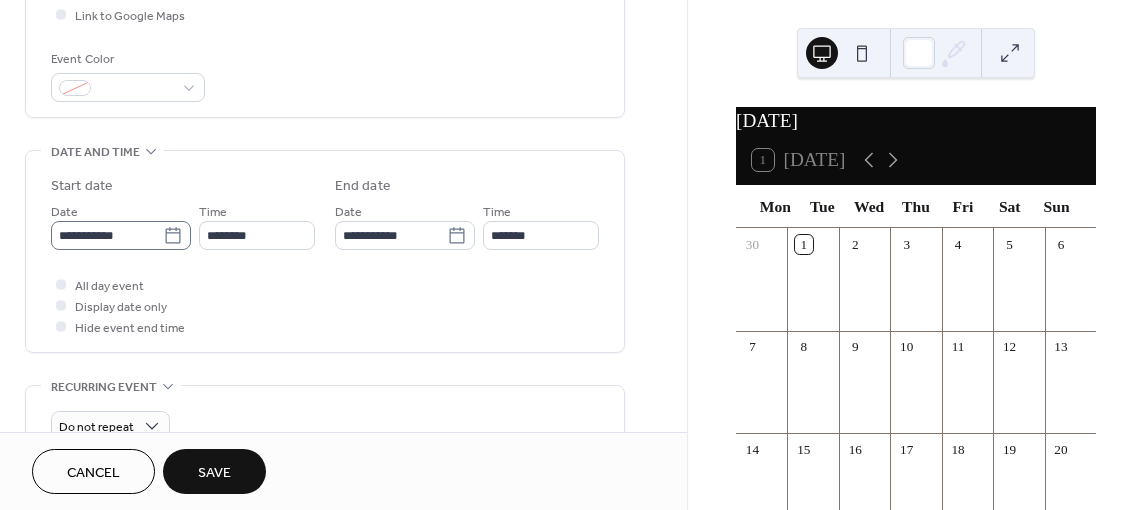 type on "**********" 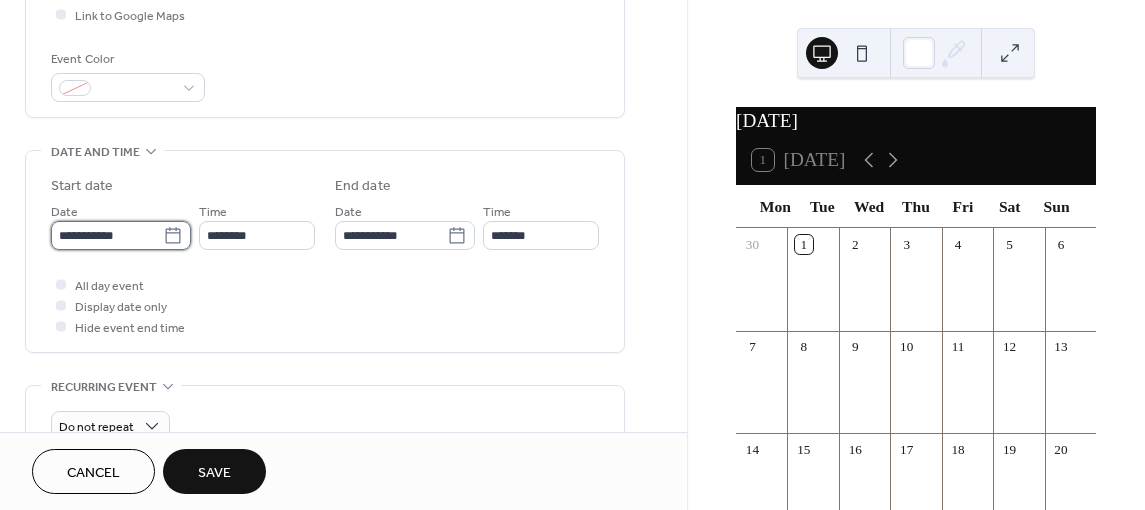 click on "**********" at bounding box center (107, 235) 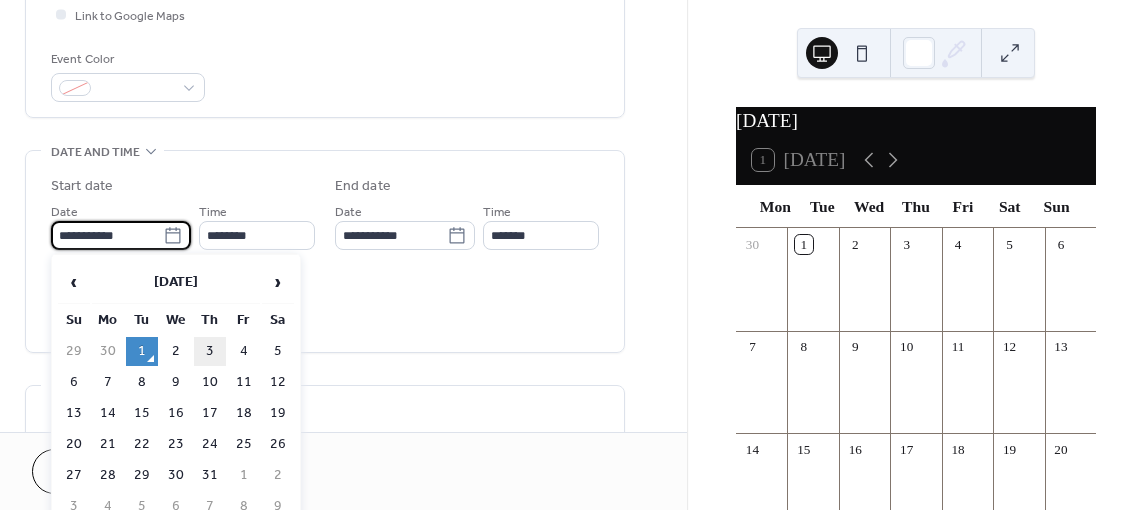 click on "3" at bounding box center (210, 351) 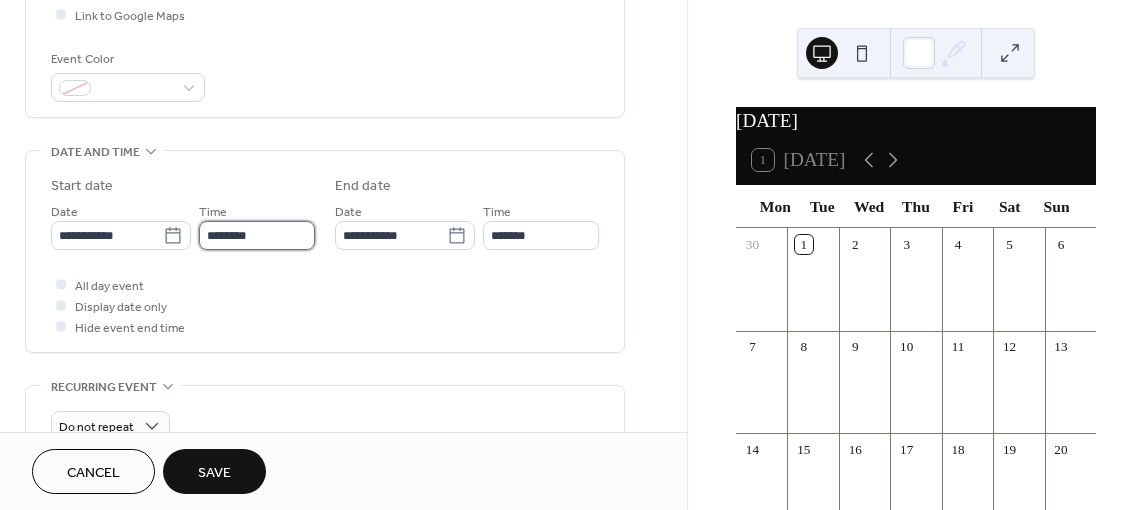 click on "********" at bounding box center [257, 235] 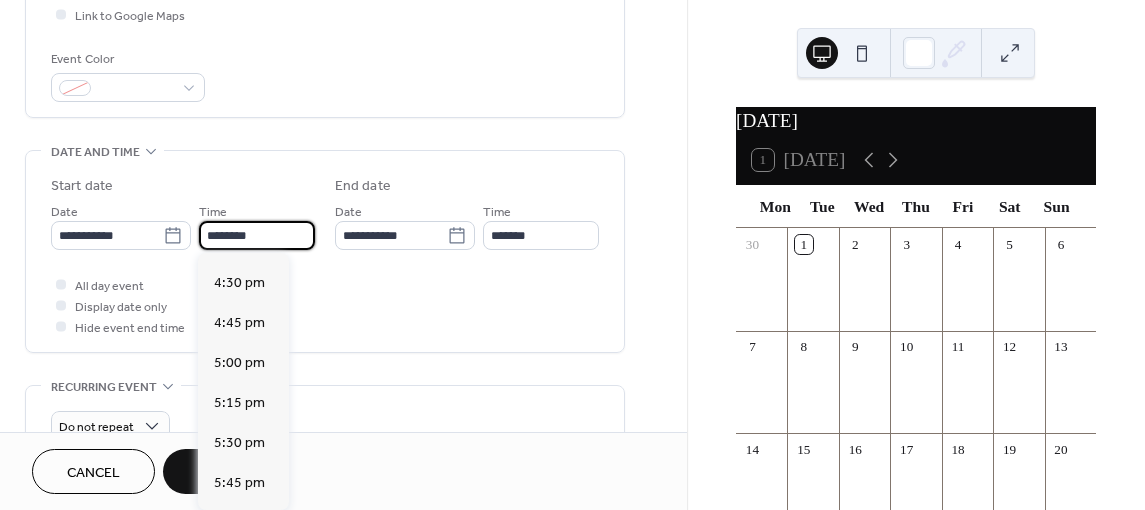 scroll, scrollTop: 2636, scrollLeft: 0, axis: vertical 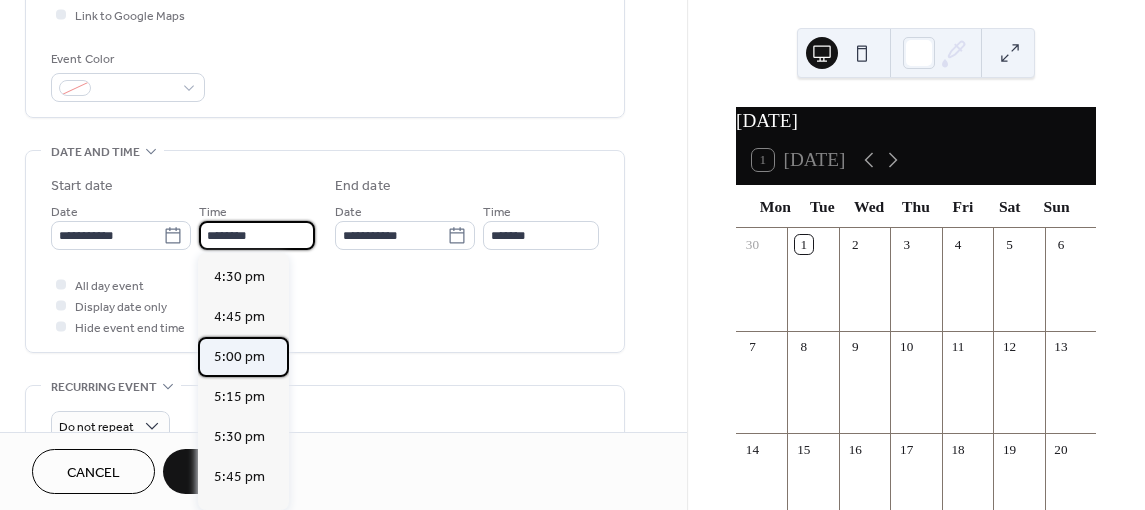 click on "5:00 pm" at bounding box center (239, 357) 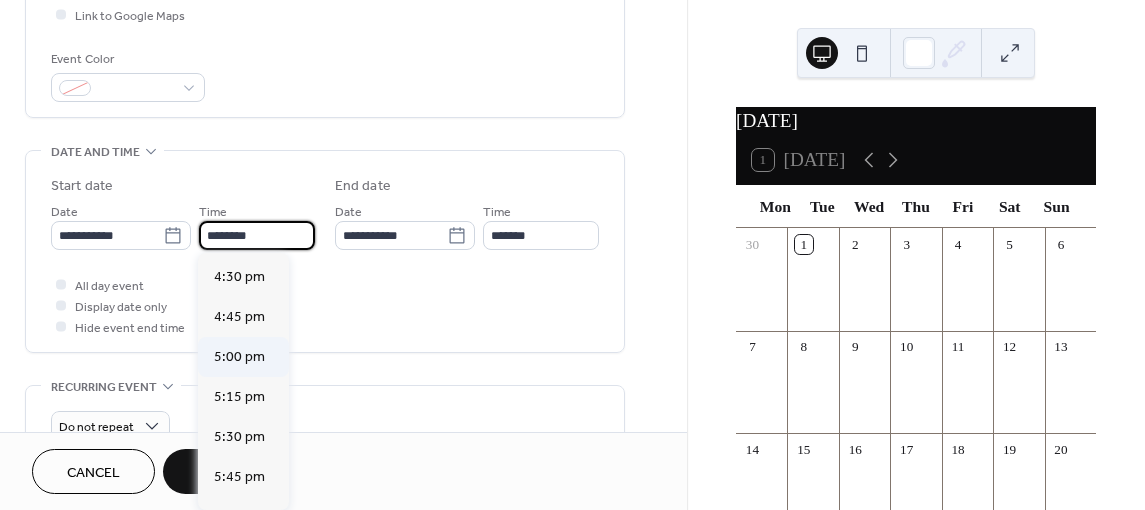 type on "*******" 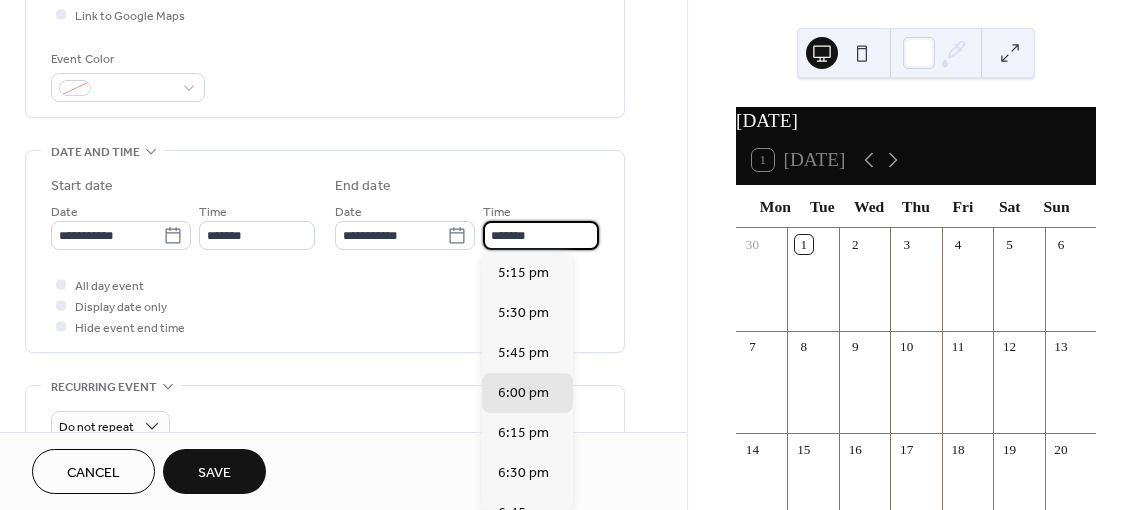 click on "*******" at bounding box center (541, 235) 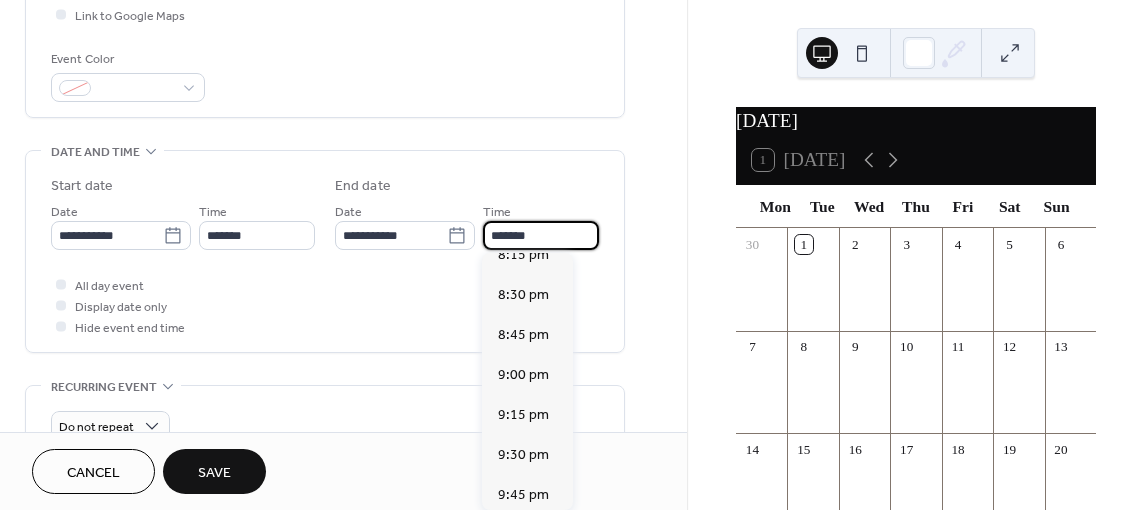 scroll, scrollTop: 500, scrollLeft: 0, axis: vertical 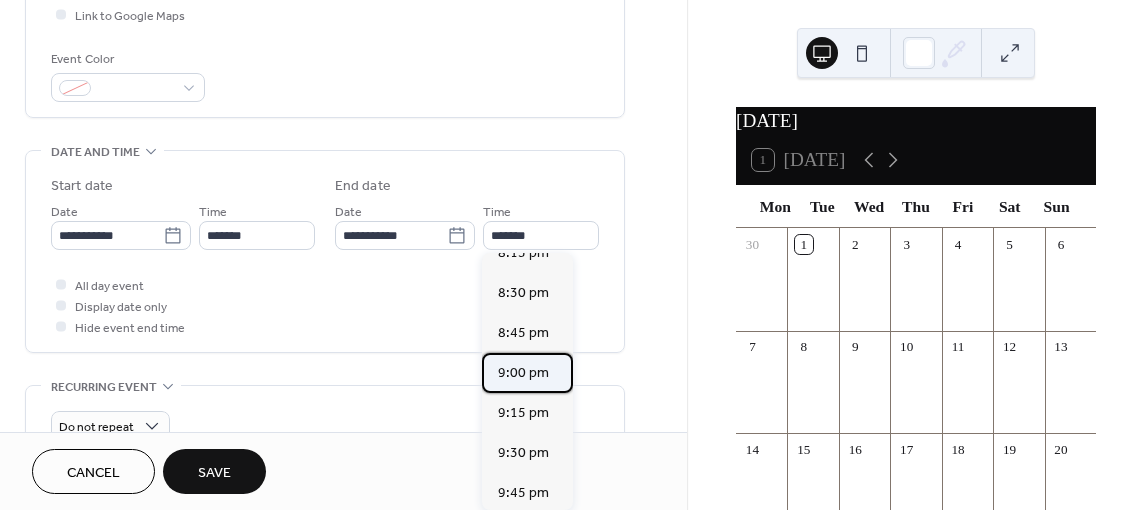 click on "9:00 pm" at bounding box center (523, 373) 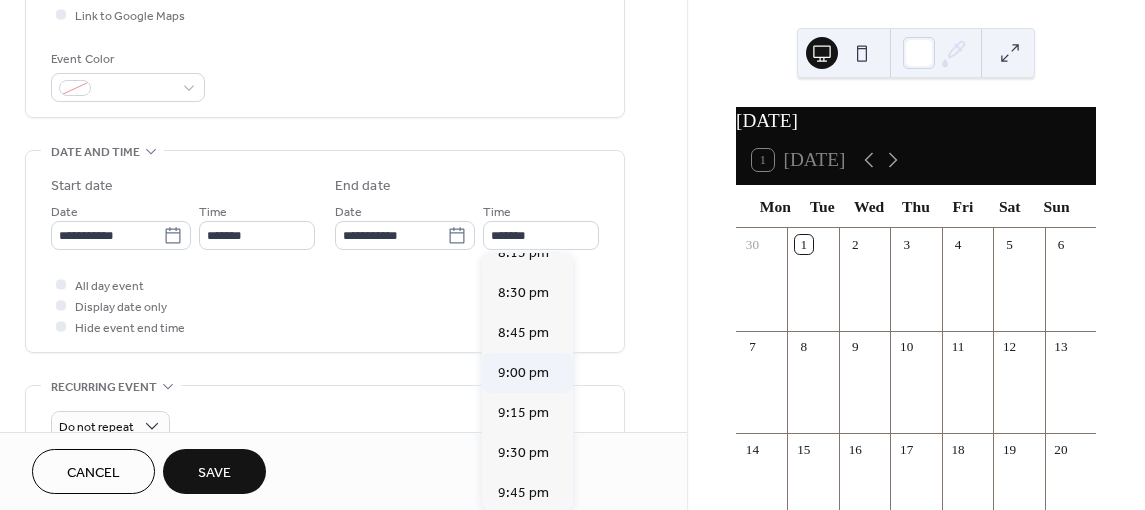 type on "*******" 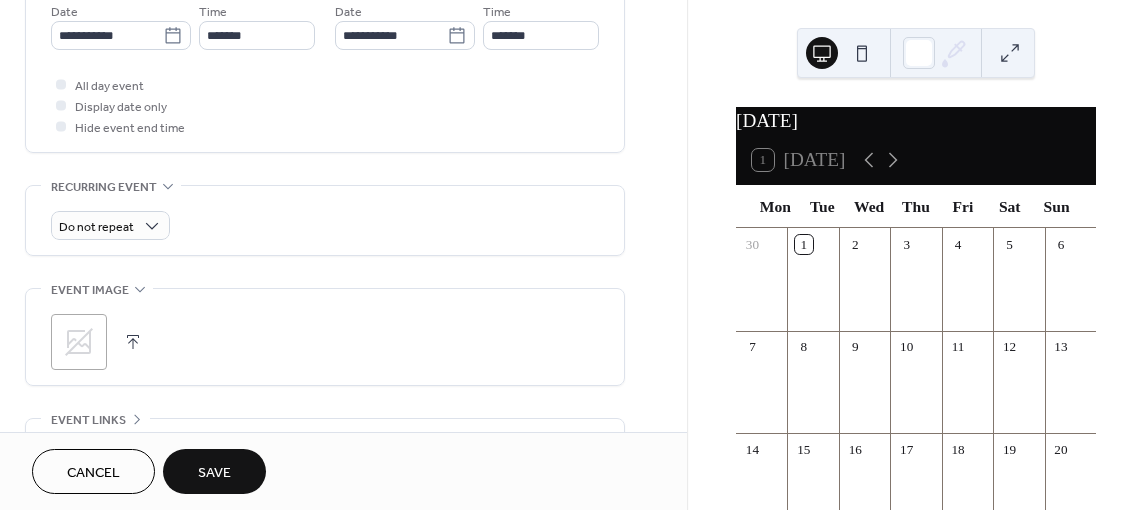 scroll, scrollTop: 890, scrollLeft: 0, axis: vertical 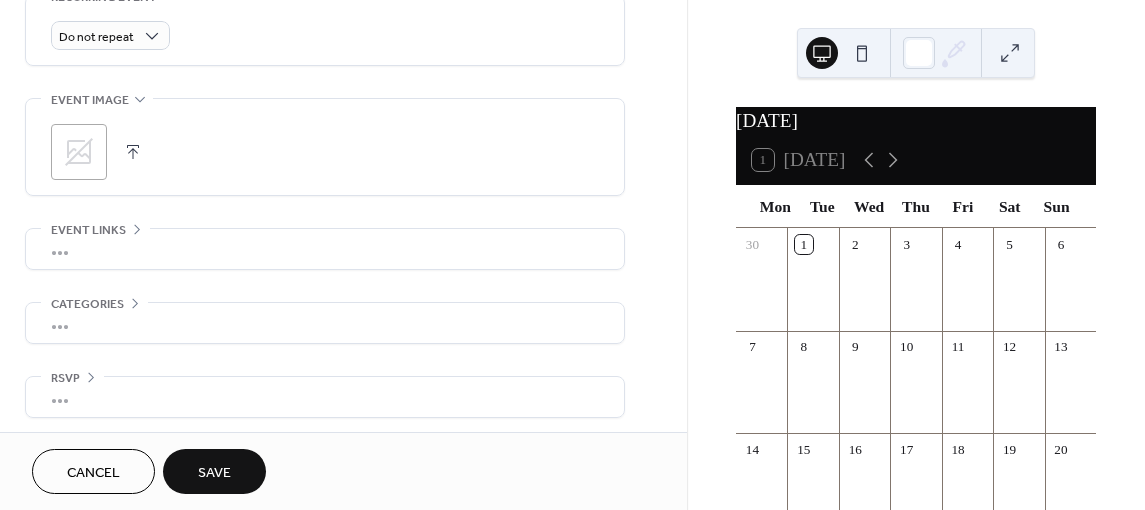 click on "Save" at bounding box center [214, 473] 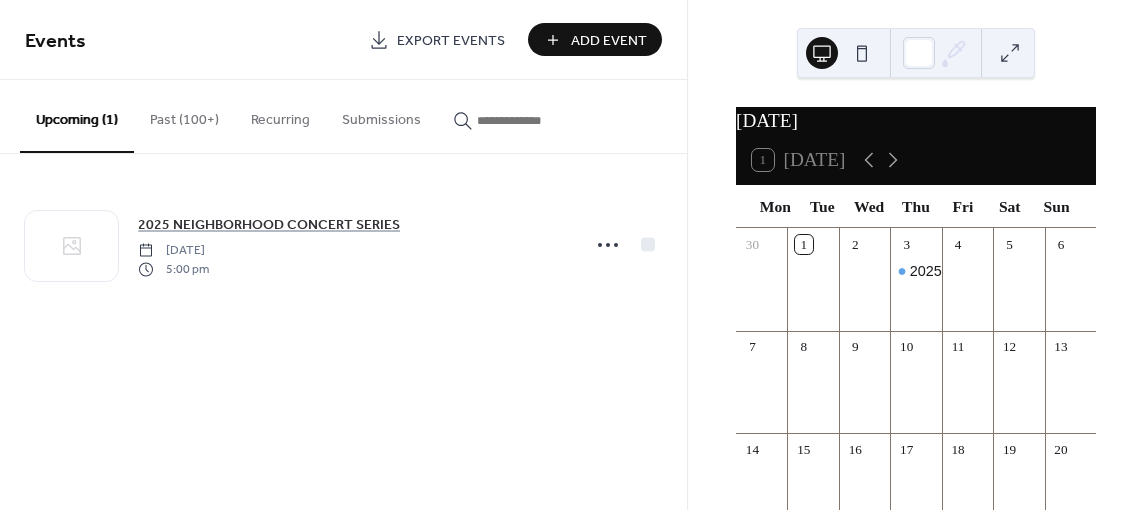 click on "Add Event" at bounding box center (609, 41) 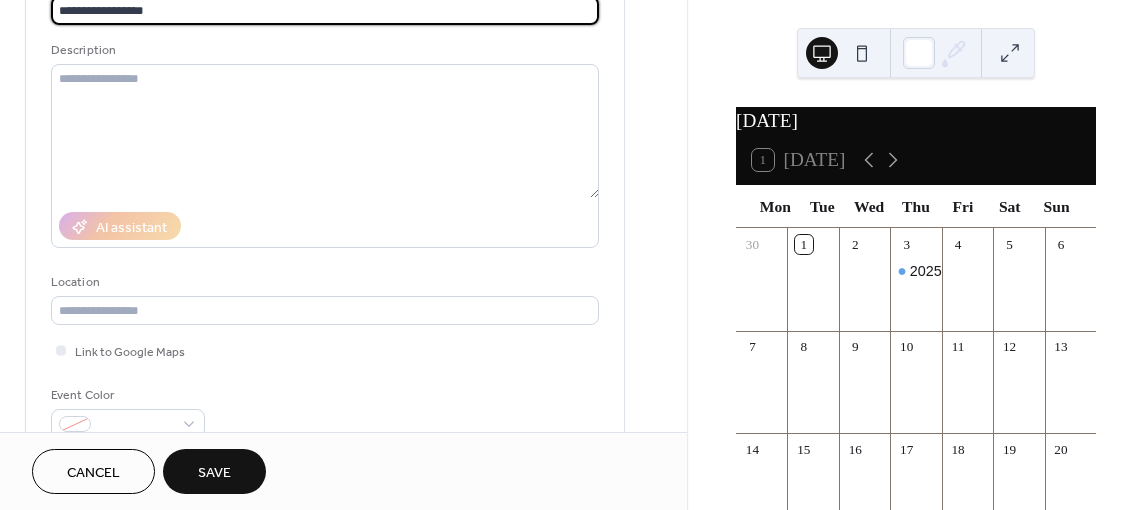 scroll, scrollTop: 200, scrollLeft: 0, axis: vertical 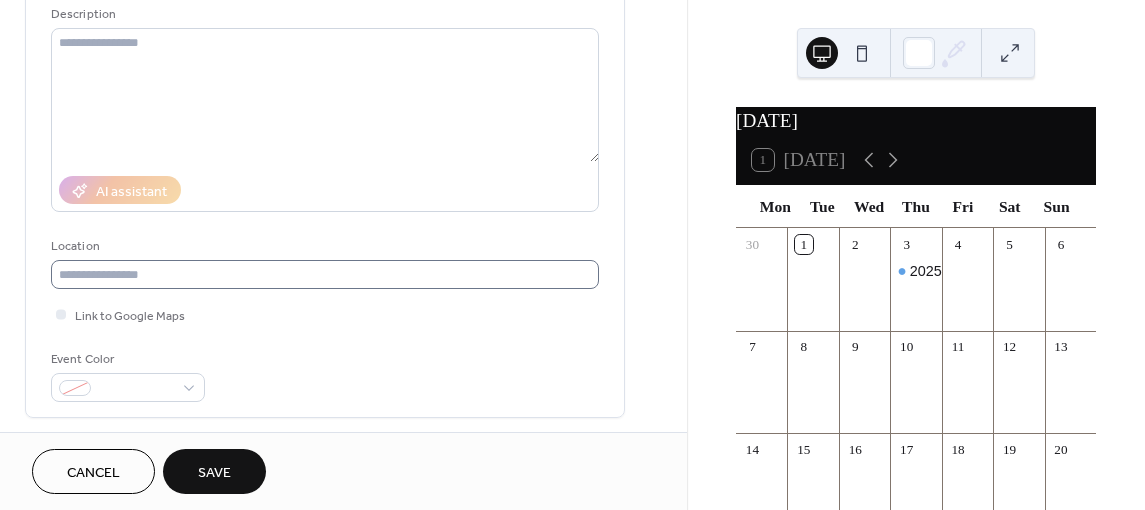 type on "**********" 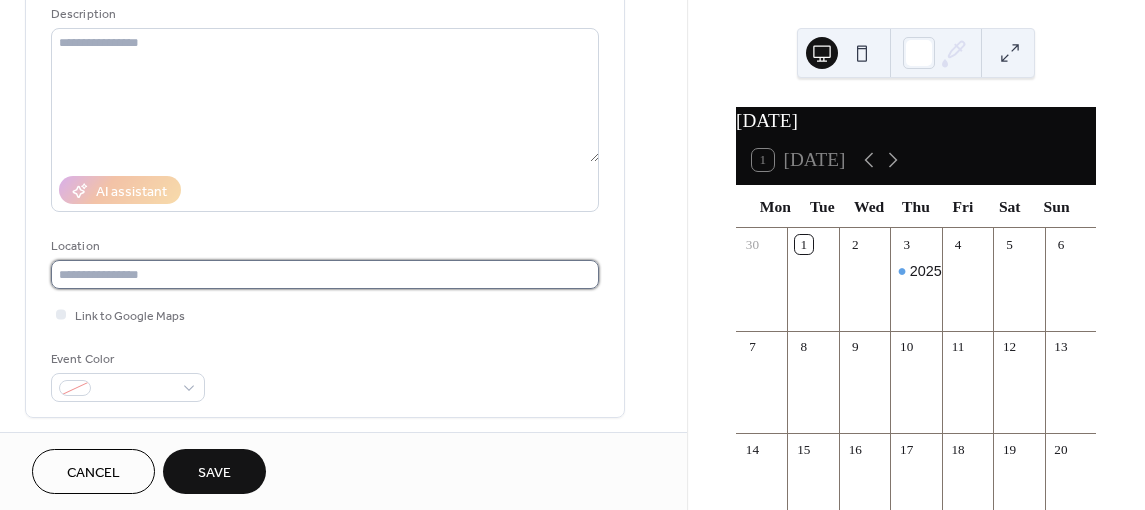 click at bounding box center (325, 274) 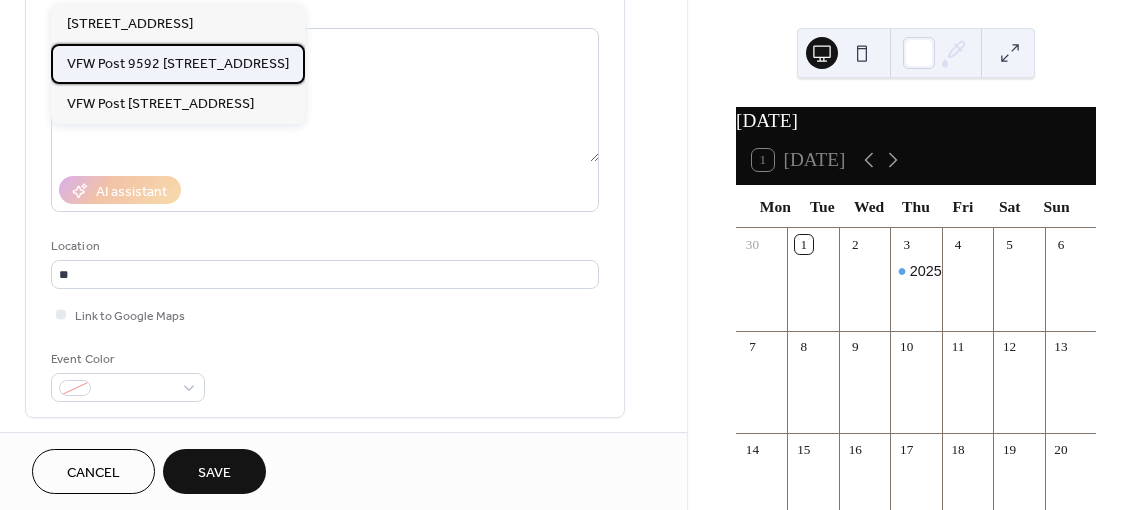 click on "VFW Post 9592 55 Hickory Lane, Levittown" at bounding box center [178, 64] 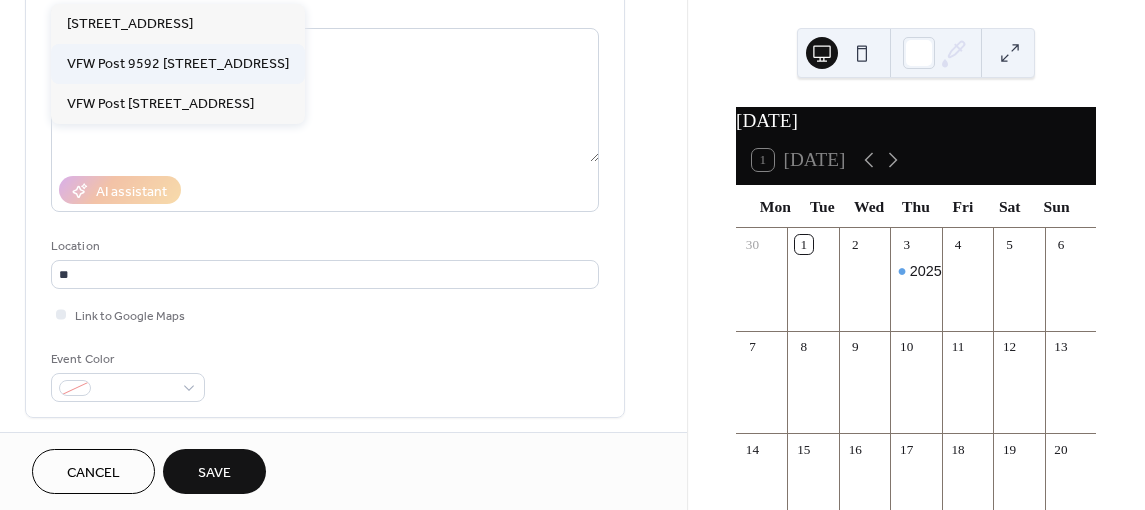 type on "**********" 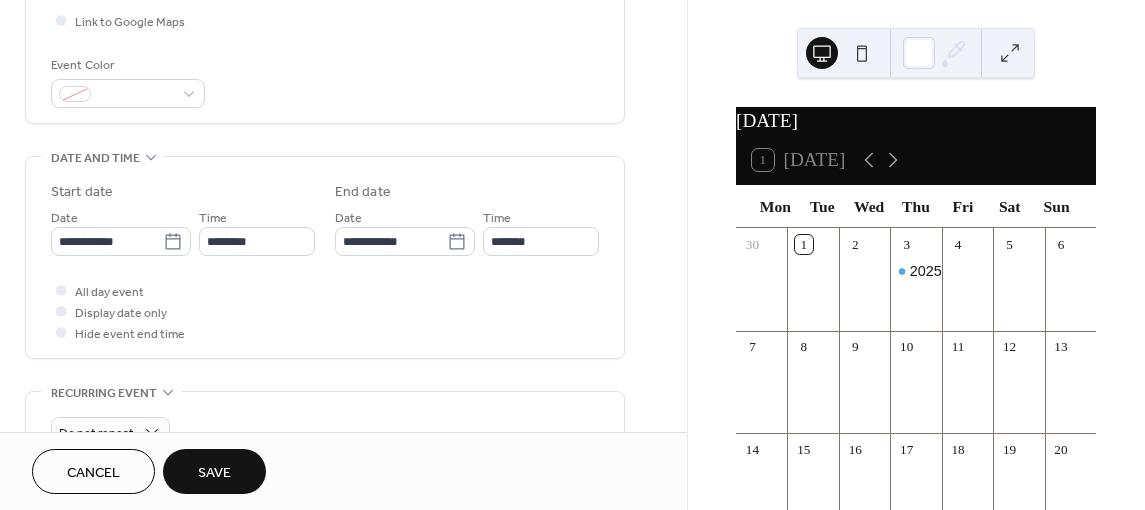 scroll, scrollTop: 500, scrollLeft: 0, axis: vertical 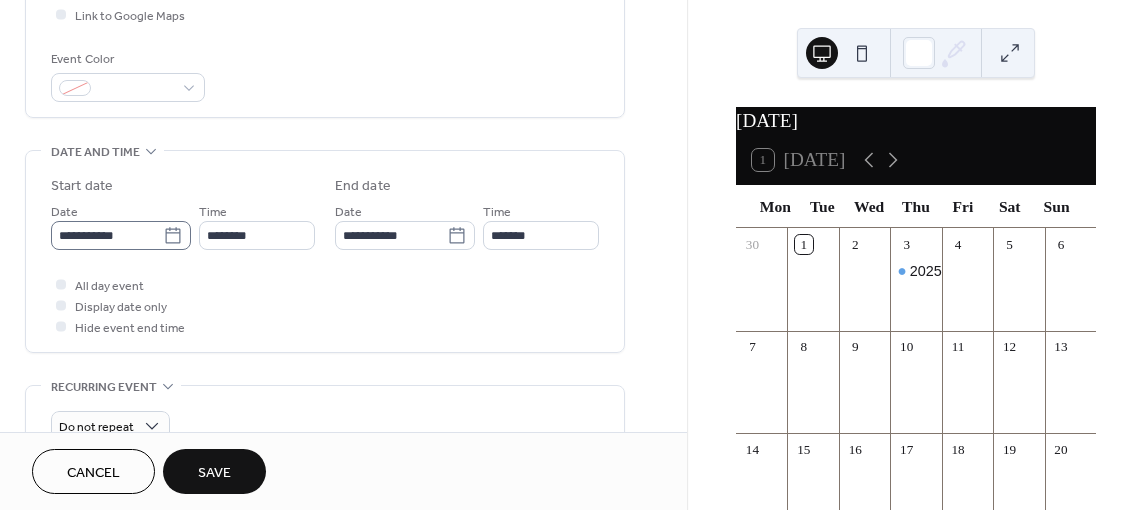 click 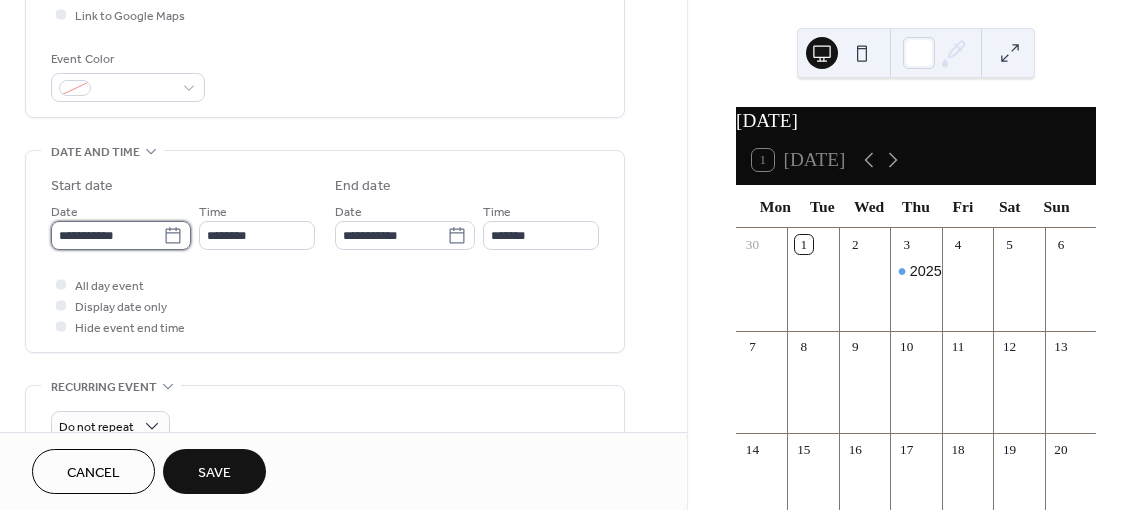 click on "**********" at bounding box center (107, 235) 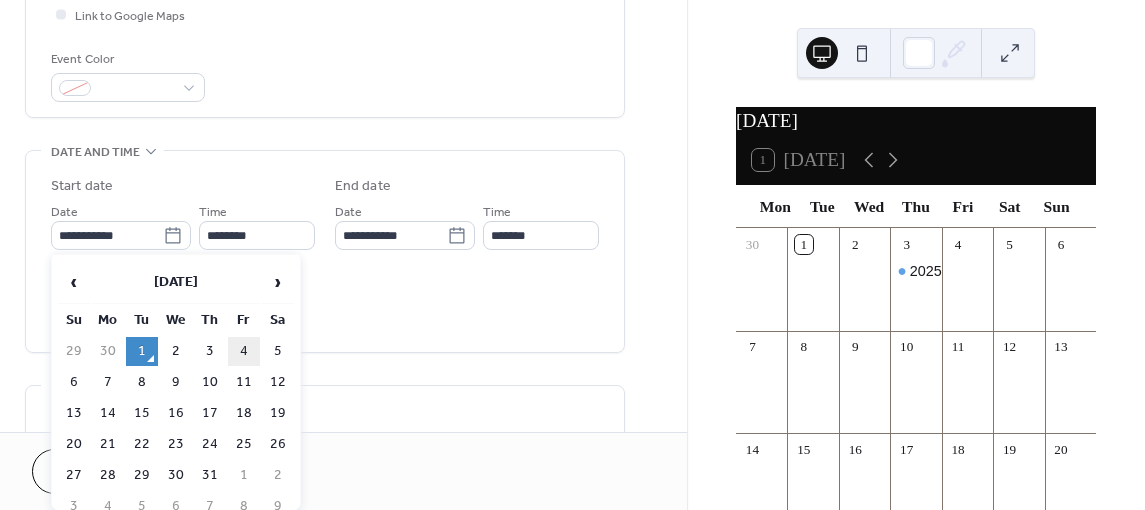 click on "4" at bounding box center [244, 351] 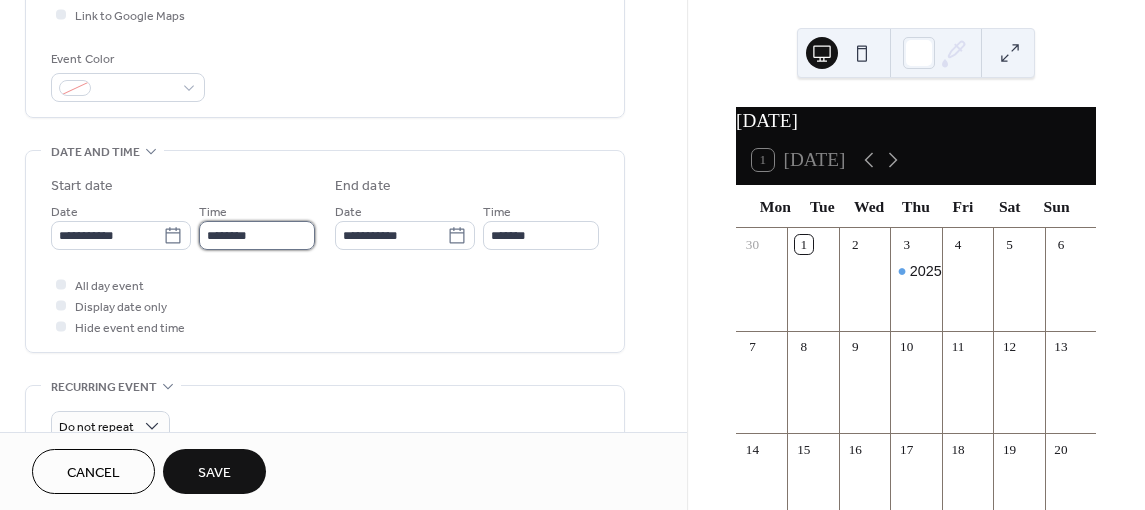 click on "********" at bounding box center (257, 235) 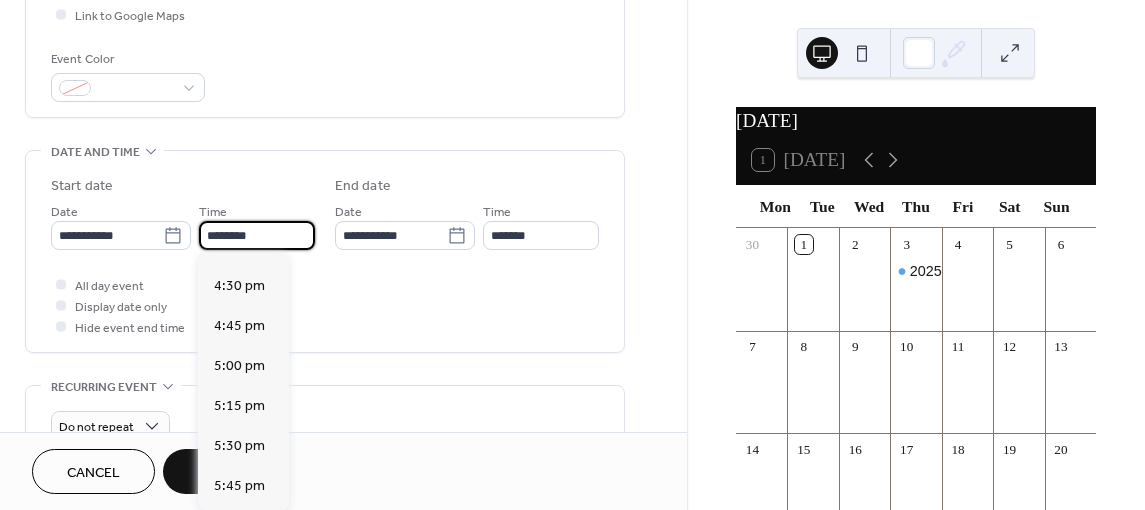 scroll, scrollTop: 2636, scrollLeft: 0, axis: vertical 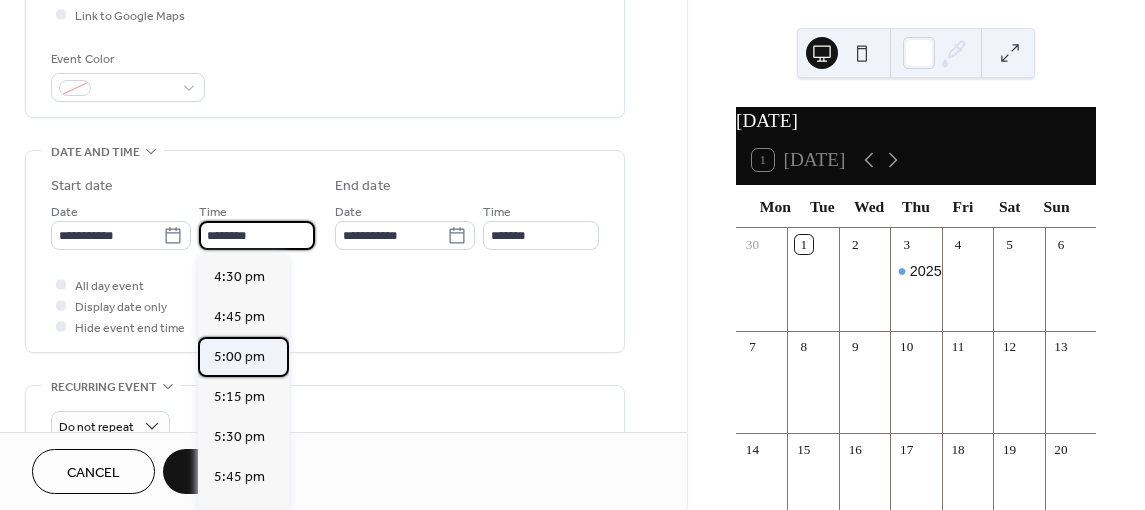 click on "5:00 pm" at bounding box center (239, 357) 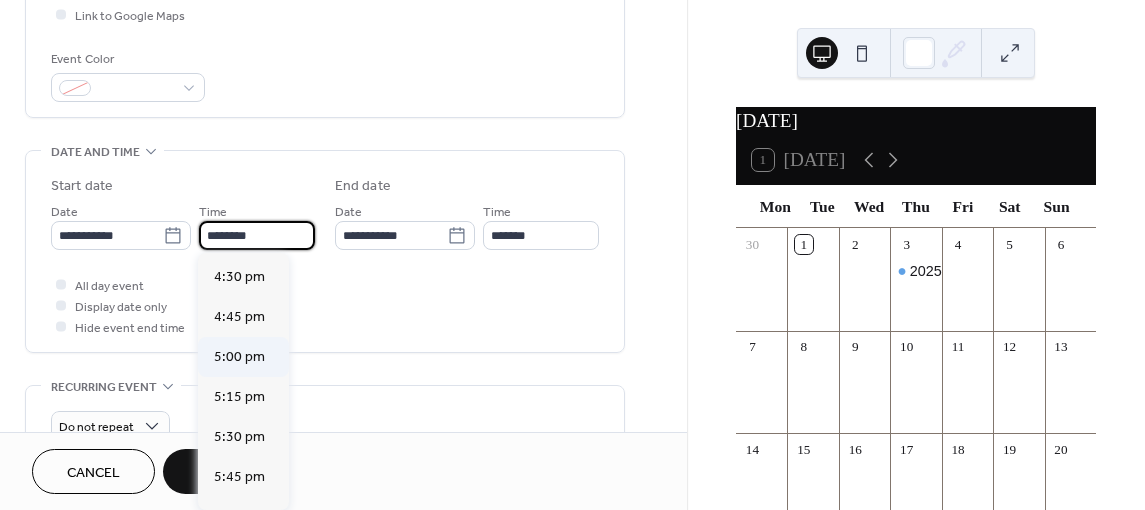 type on "*******" 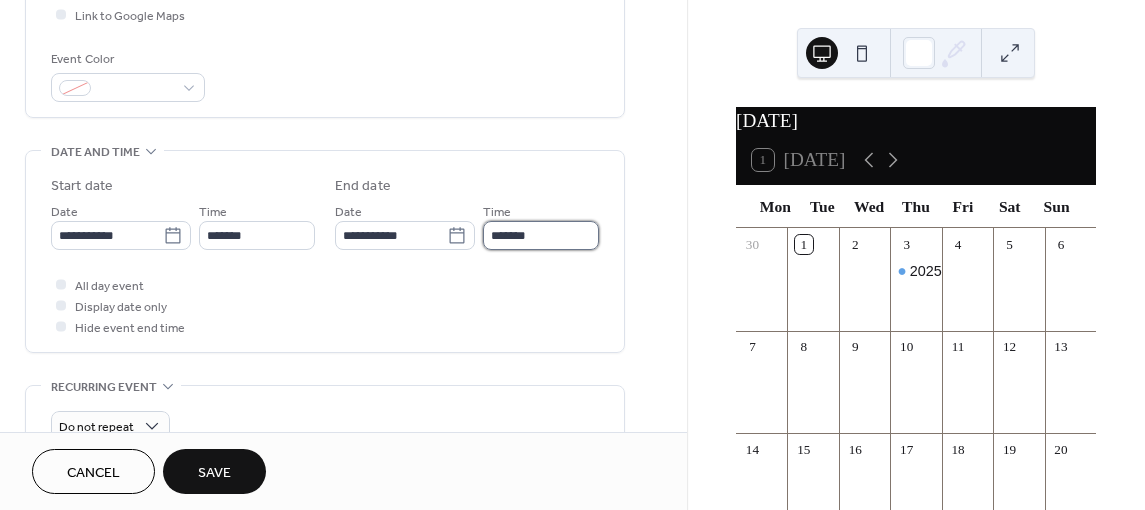 click on "*******" at bounding box center (541, 235) 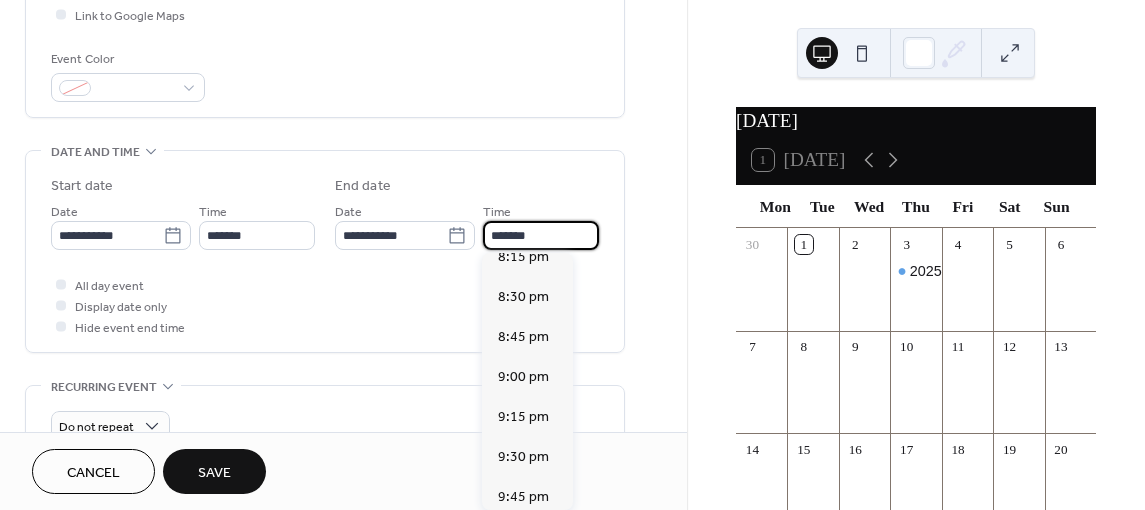 scroll, scrollTop: 500, scrollLeft: 0, axis: vertical 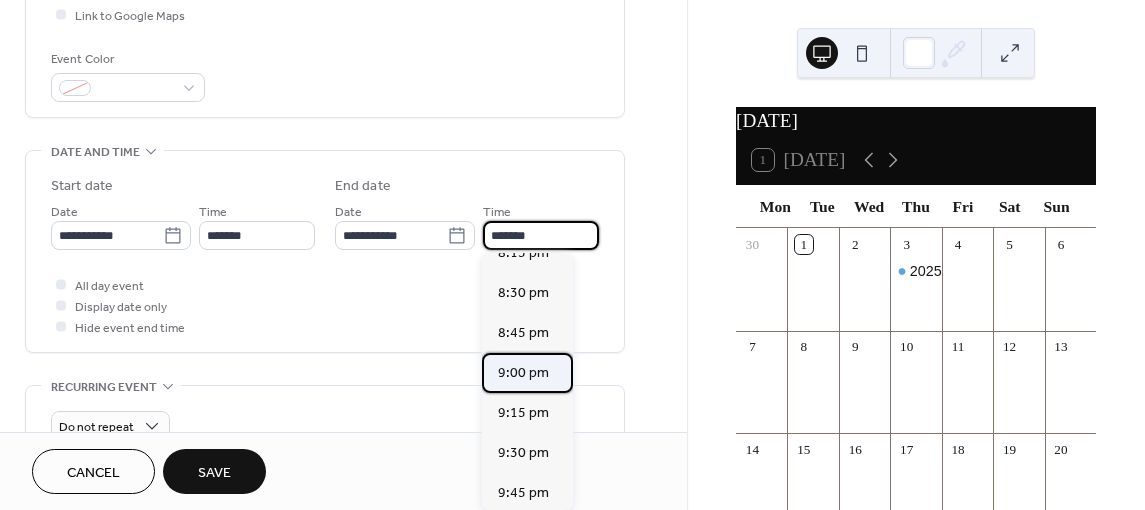 click on "9:00 pm" at bounding box center [523, 373] 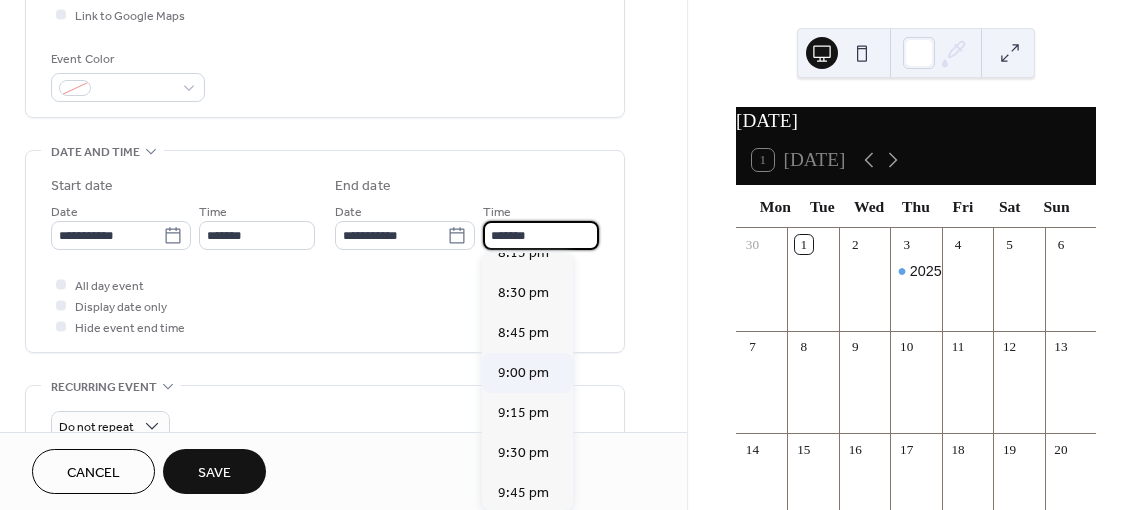 type on "*******" 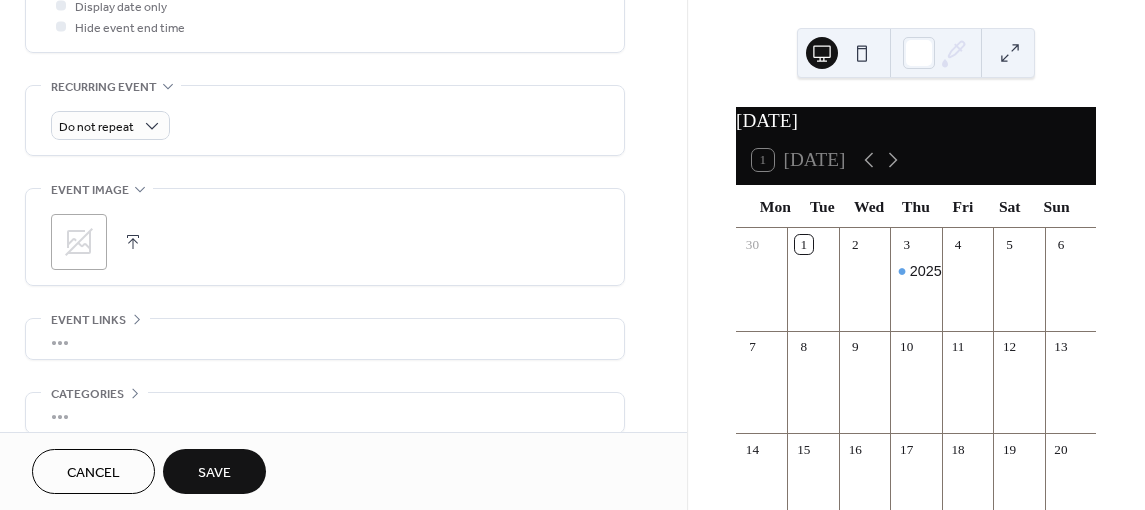 scroll, scrollTop: 890, scrollLeft: 0, axis: vertical 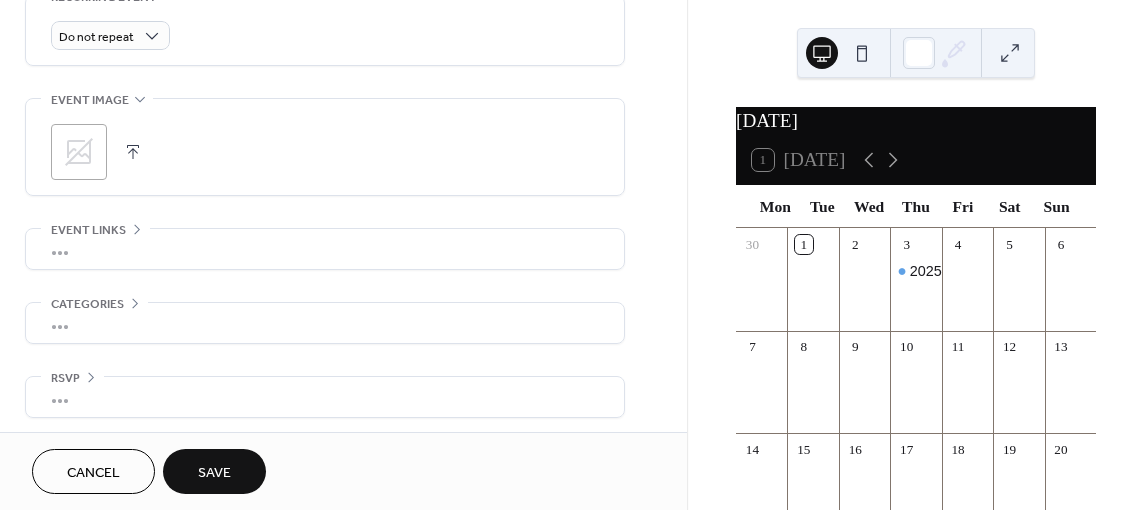 click on "Save" at bounding box center [214, 473] 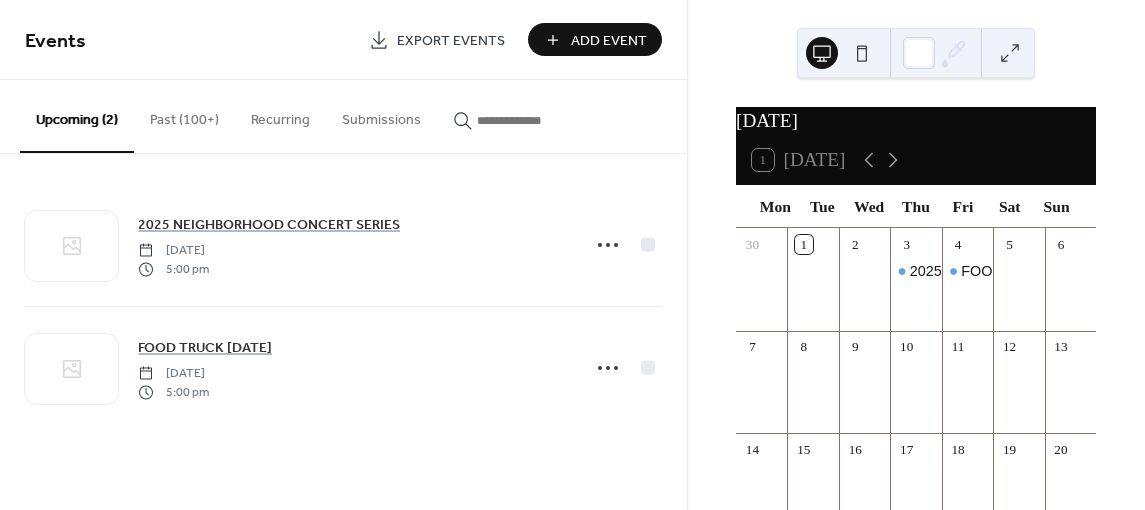 click on "Add Event" at bounding box center [609, 41] 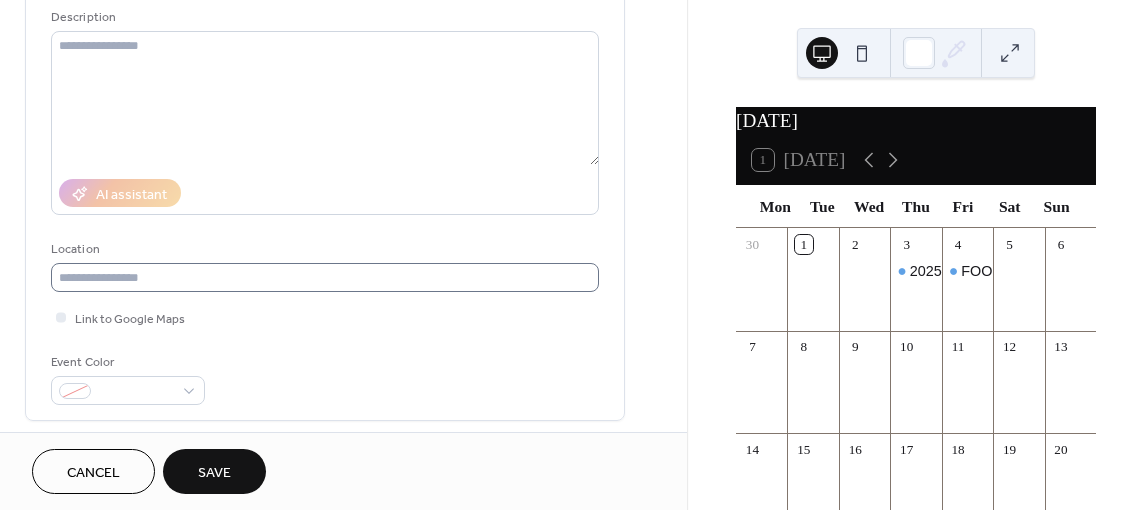 scroll, scrollTop: 200, scrollLeft: 0, axis: vertical 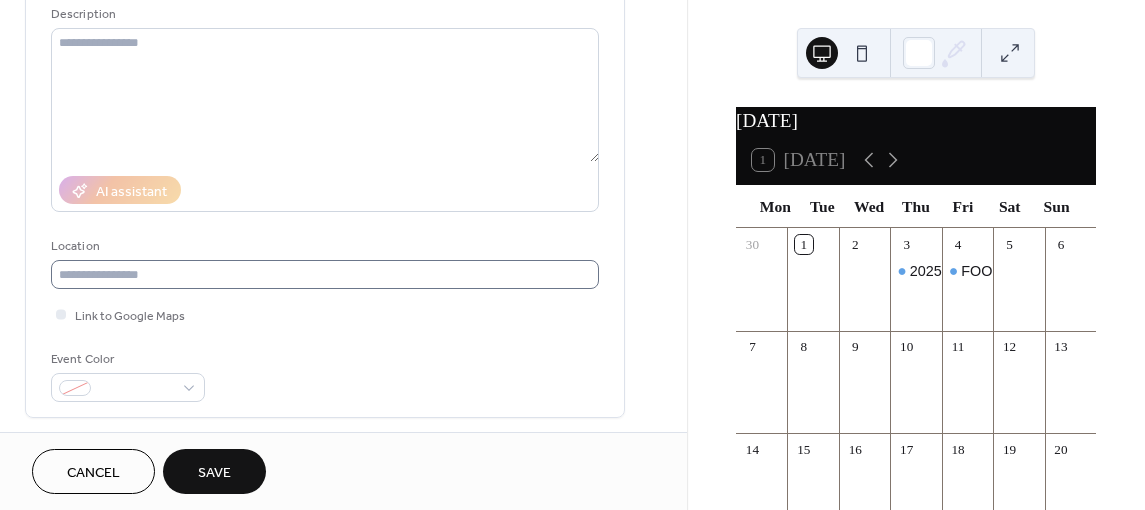 type on "**********" 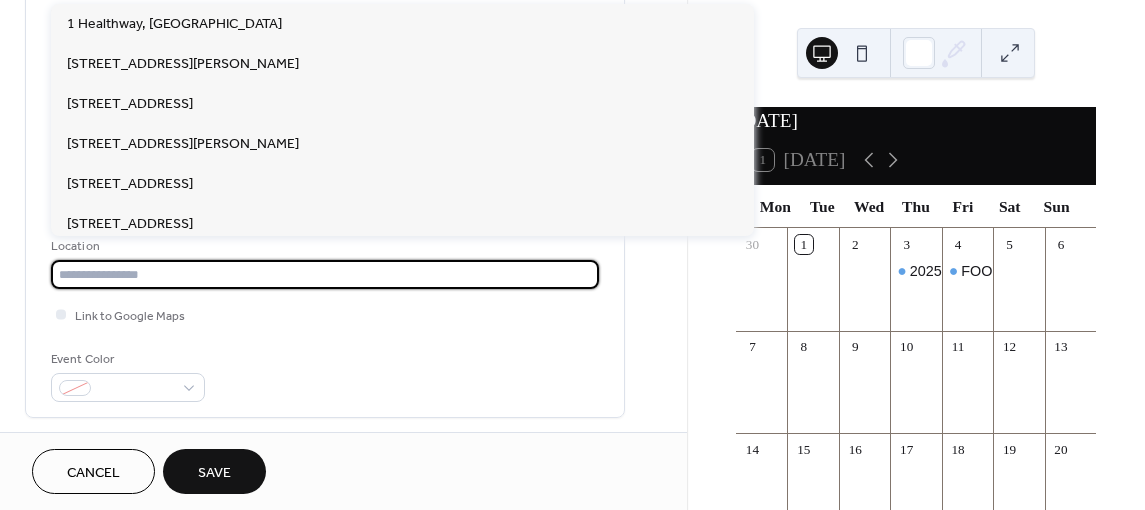 click at bounding box center (325, 274) 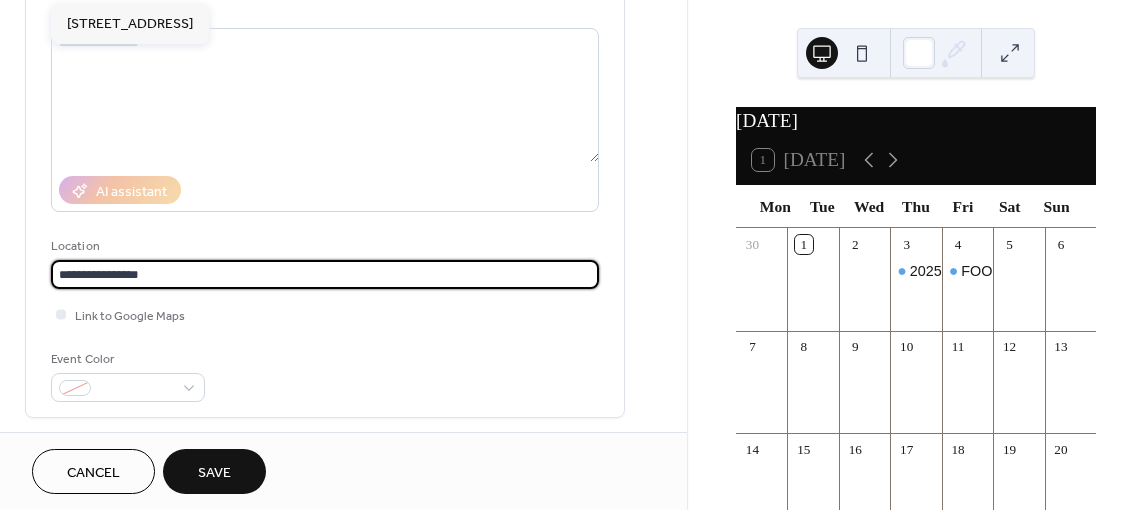 scroll, scrollTop: 0, scrollLeft: 0, axis: both 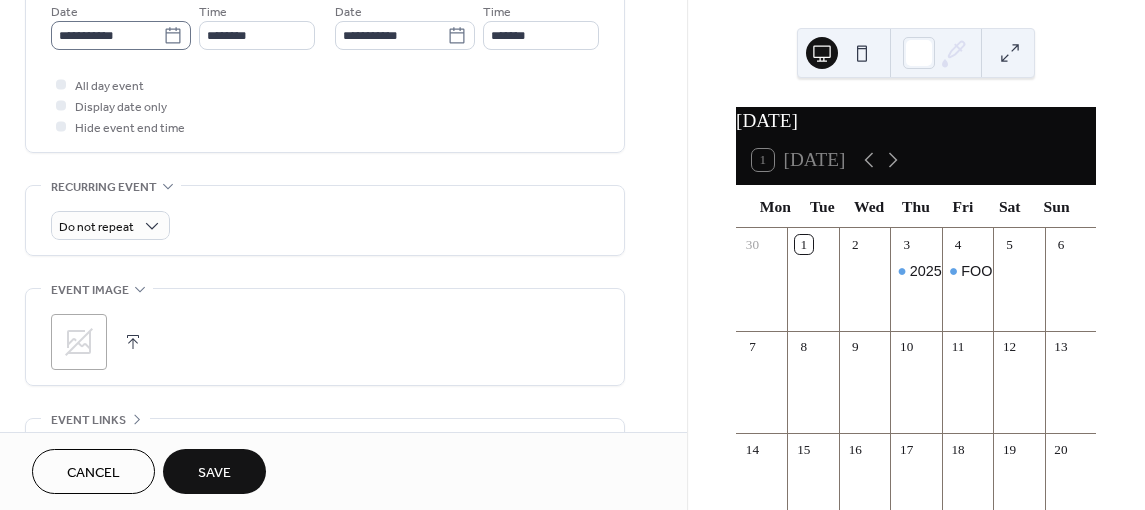 type on "**********" 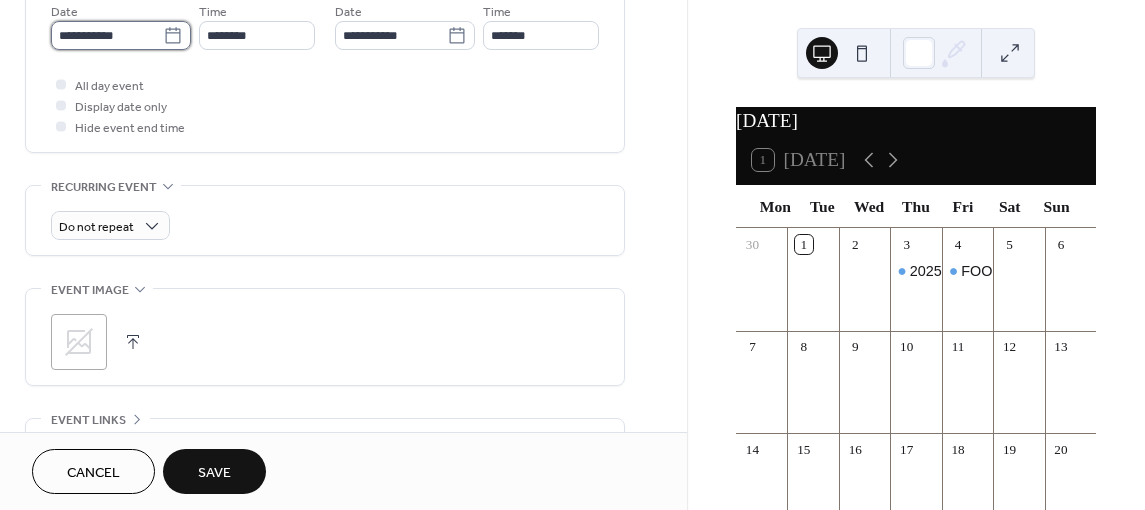 click on "**********" at bounding box center [107, 35] 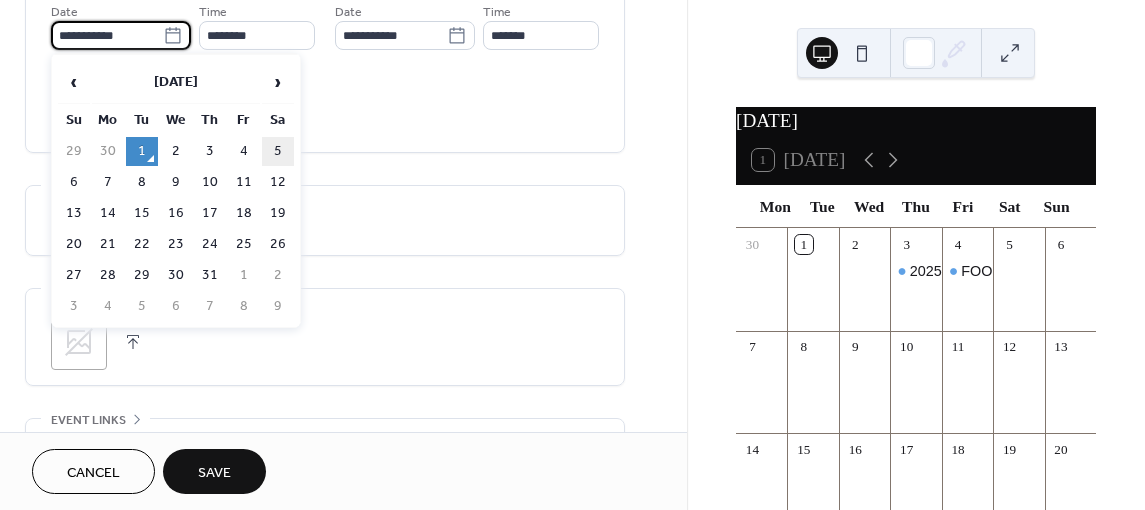 click on "5" at bounding box center [278, 151] 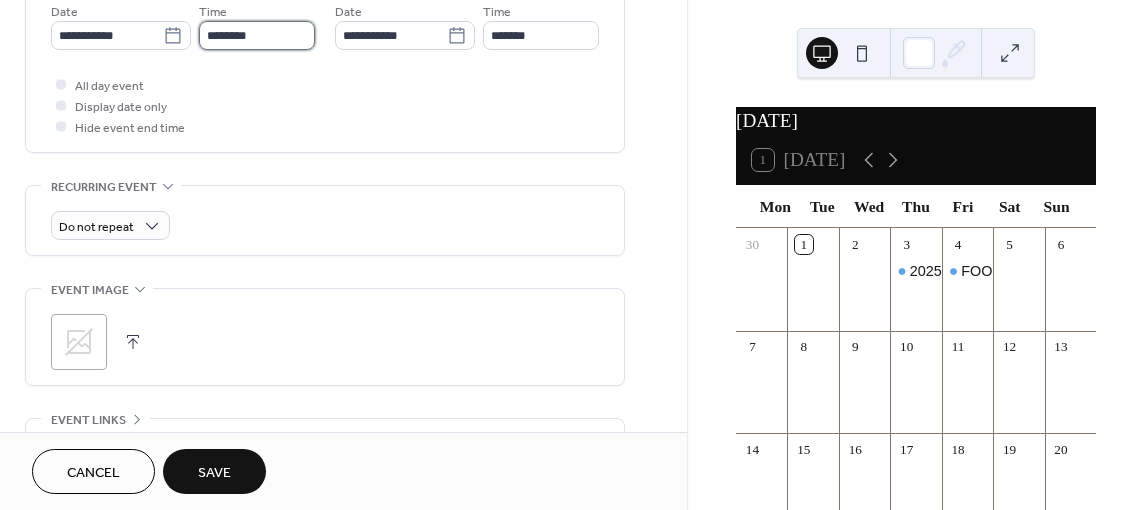 click on "********" at bounding box center (257, 35) 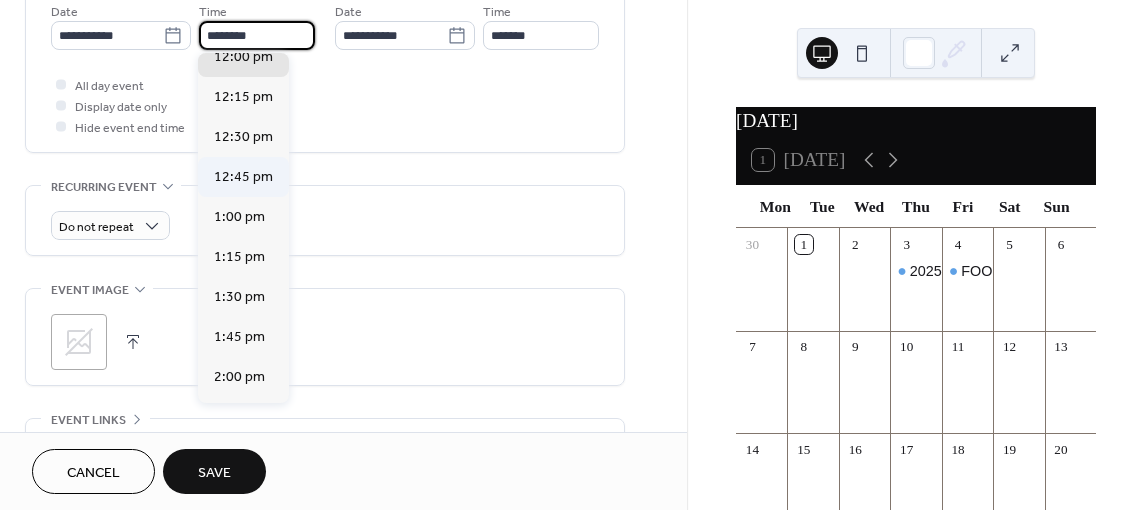 scroll, scrollTop: 1636, scrollLeft: 0, axis: vertical 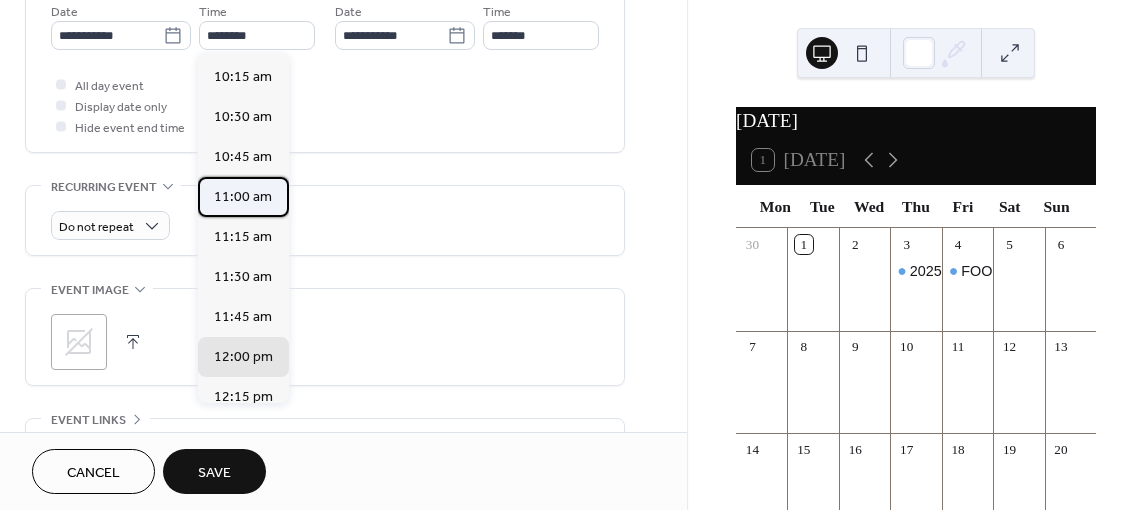 click on "11:00 am" at bounding box center (243, 197) 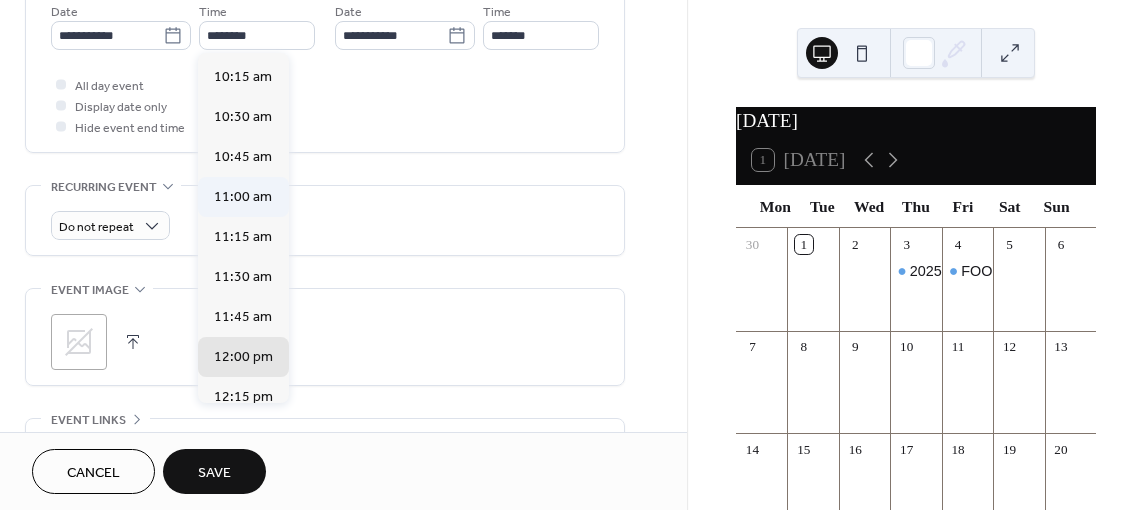 type on "********" 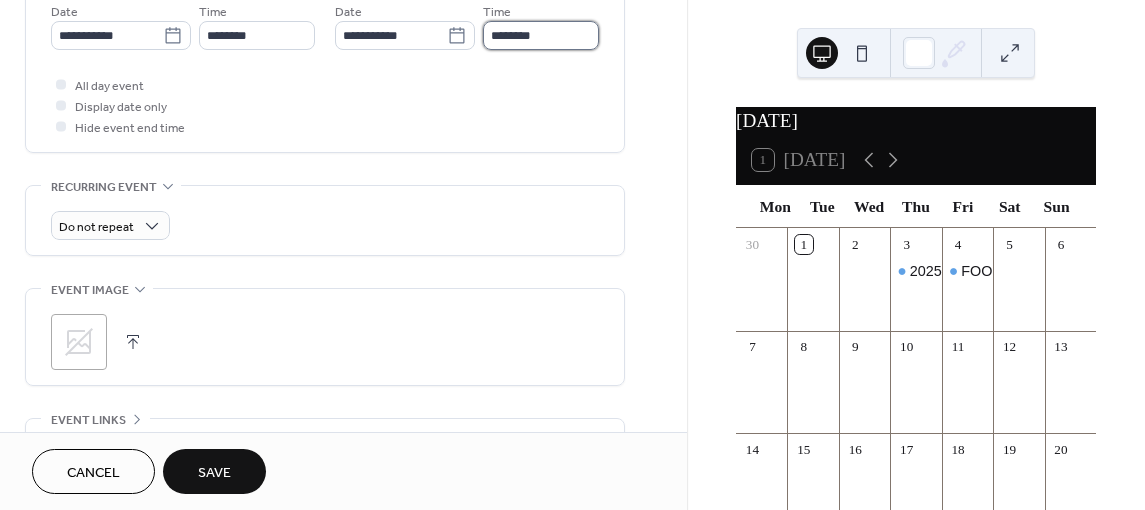 click on "********" at bounding box center (541, 35) 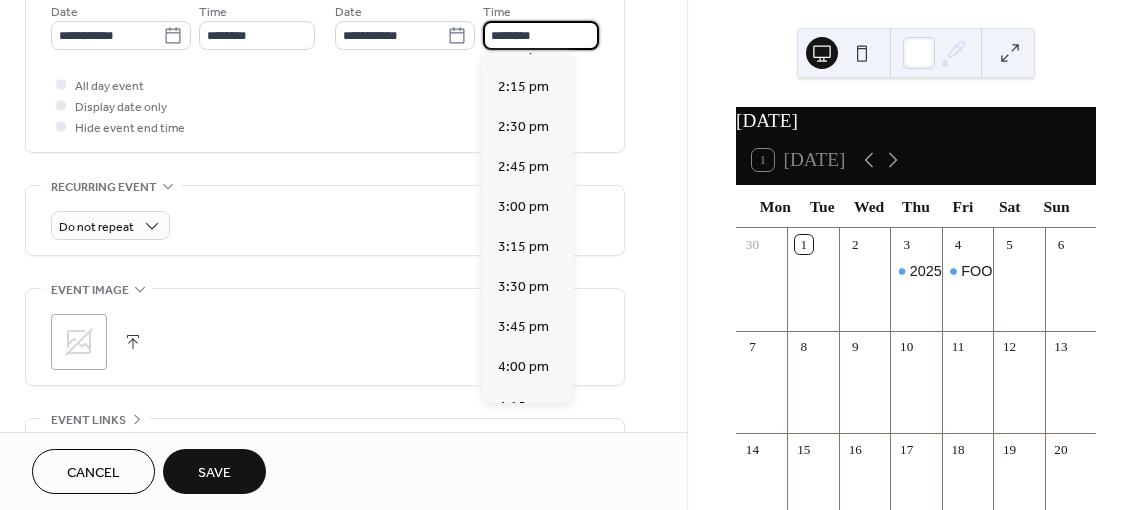 scroll, scrollTop: 500, scrollLeft: 0, axis: vertical 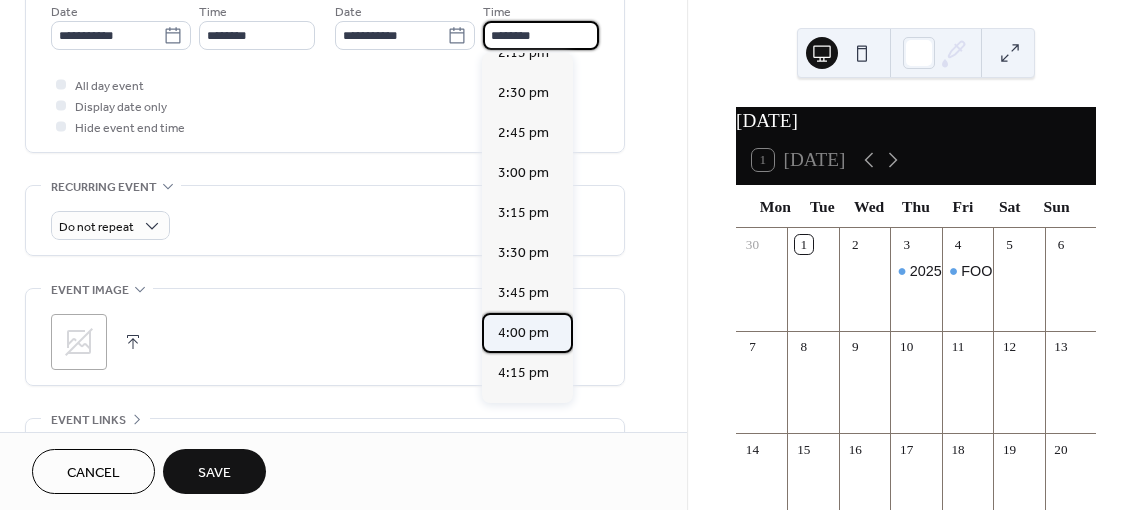 click on "4:00 pm" at bounding box center (523, 333) 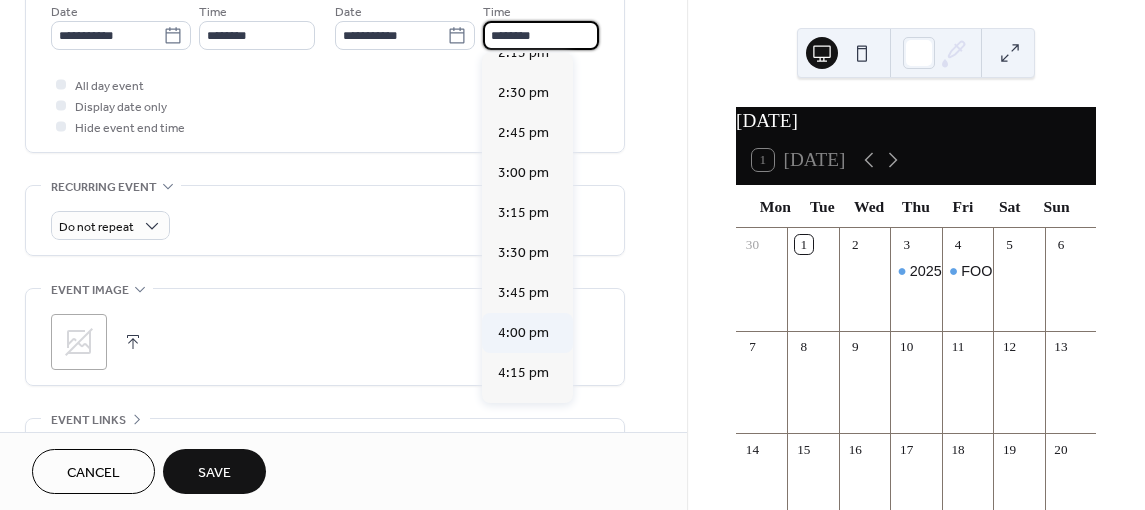 type on "*******" 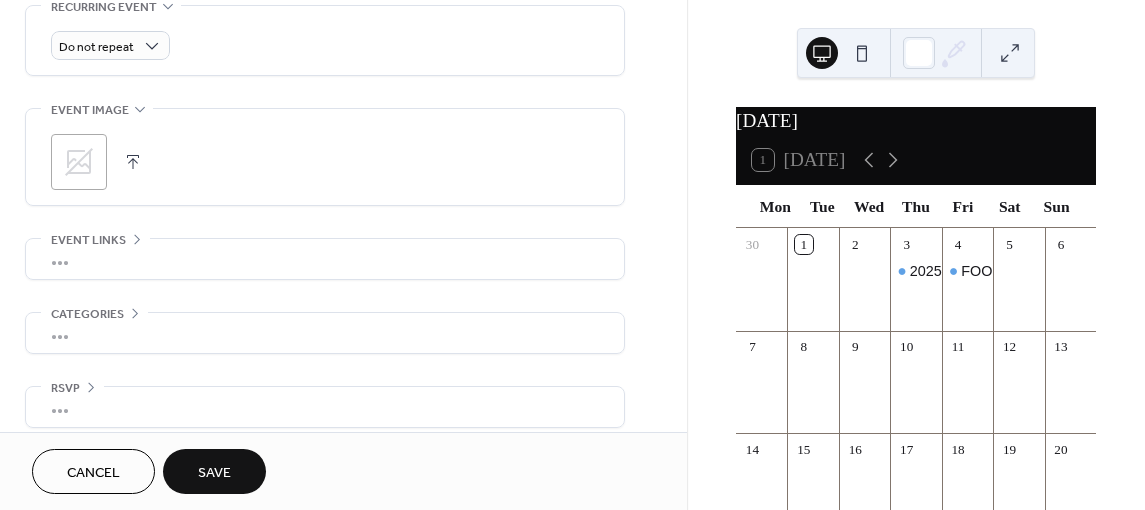scroll, scrollTop: 890, scrollLeft: 0, axis: vertical 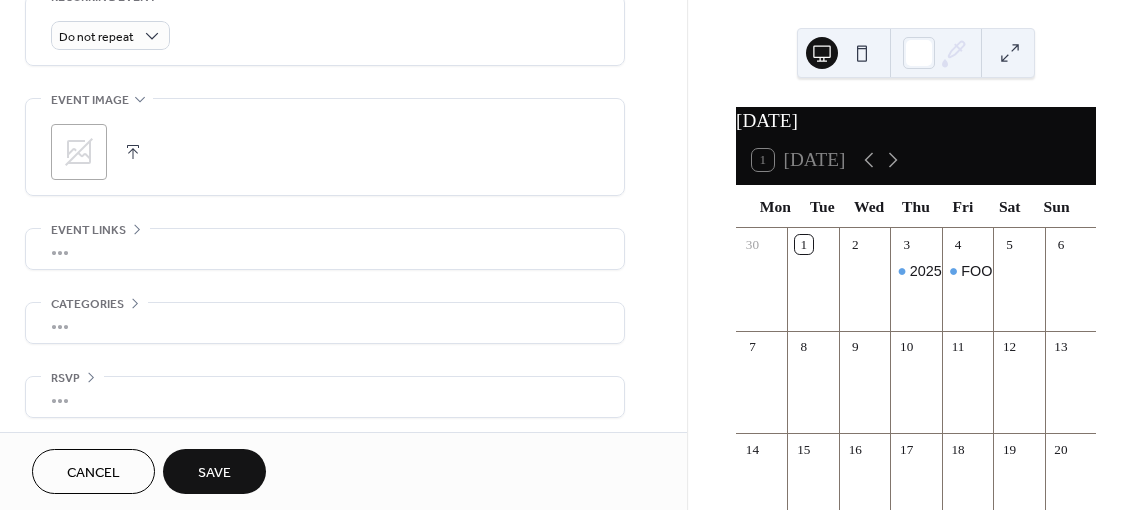 click on "Save" at bounding box center (214, 473) 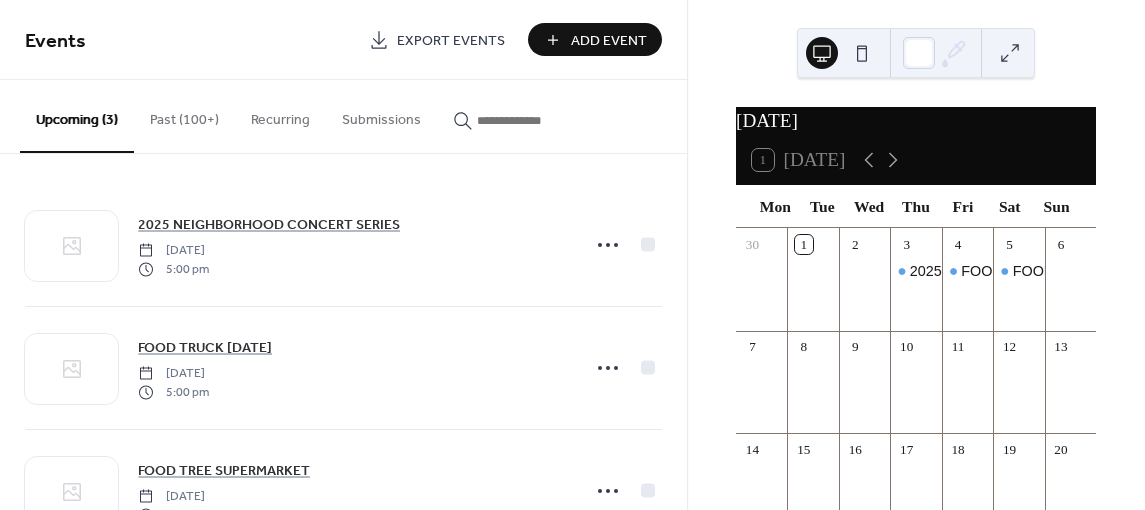 click on "Add Event" at bounding box center [609, 41] 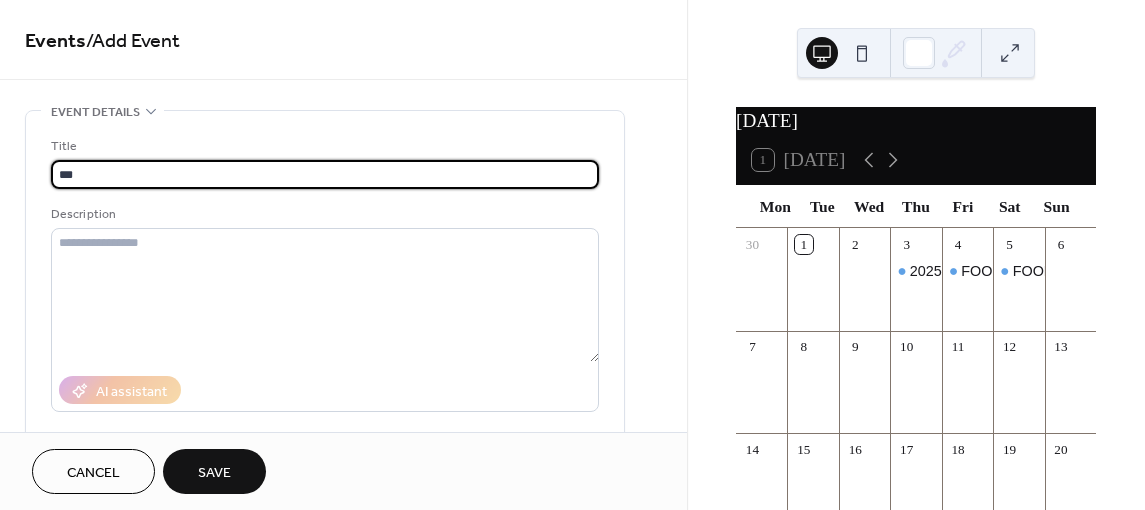 type on "**********" 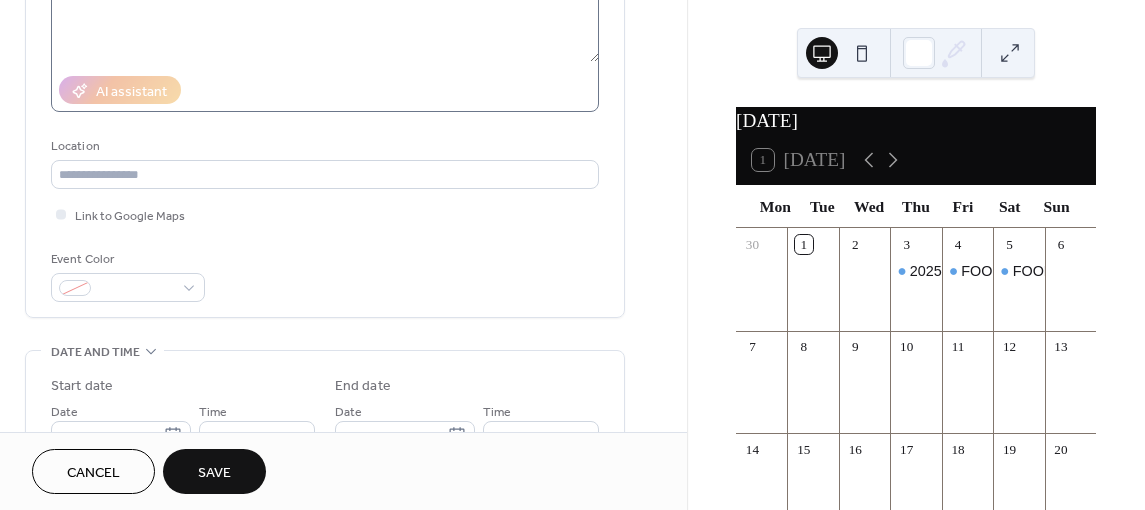 scroll, scrollTop: 400, scrollLeft: 0, axis: vertical 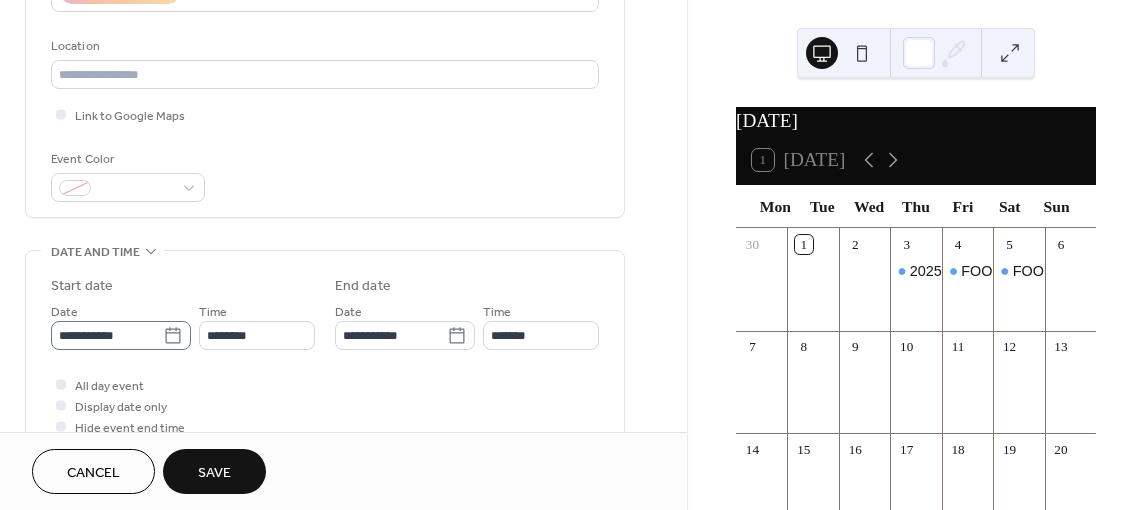 click 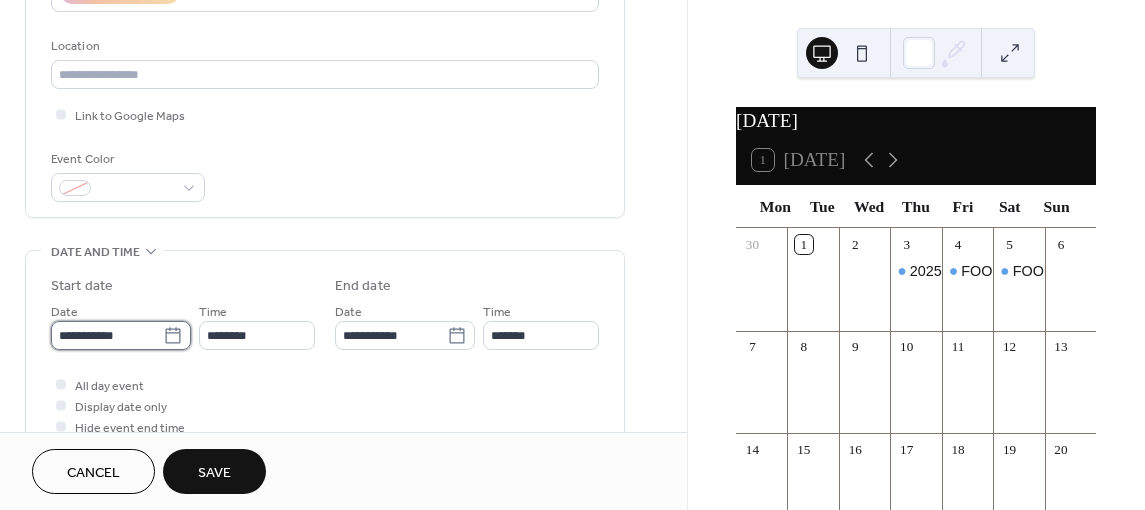 click on "**********" at bounding box center (107, 335) 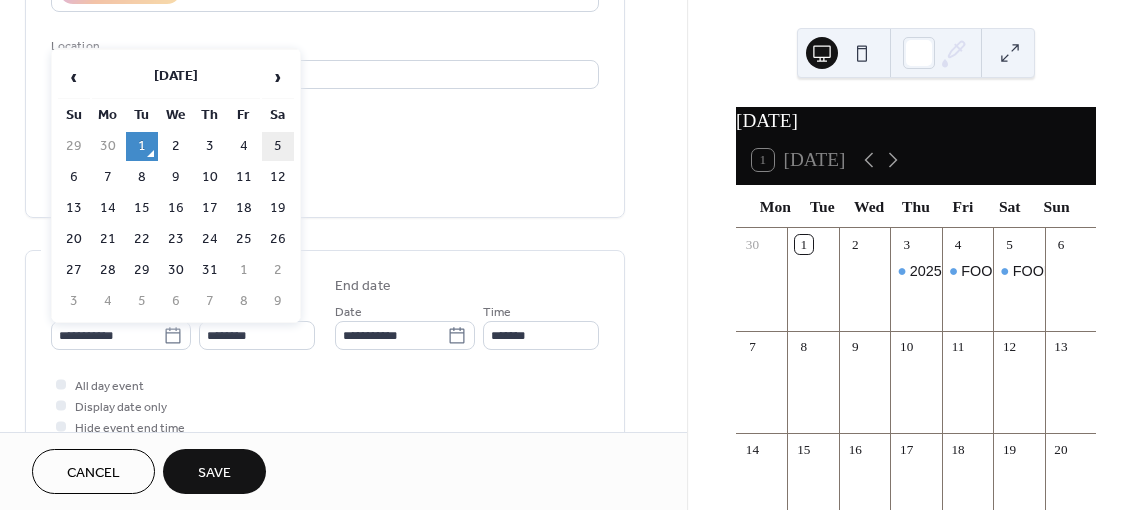drag, startPoint x: 285, startPoint y: 144, endPoint x: 283, endPoint y: 168, distance: 24.083189 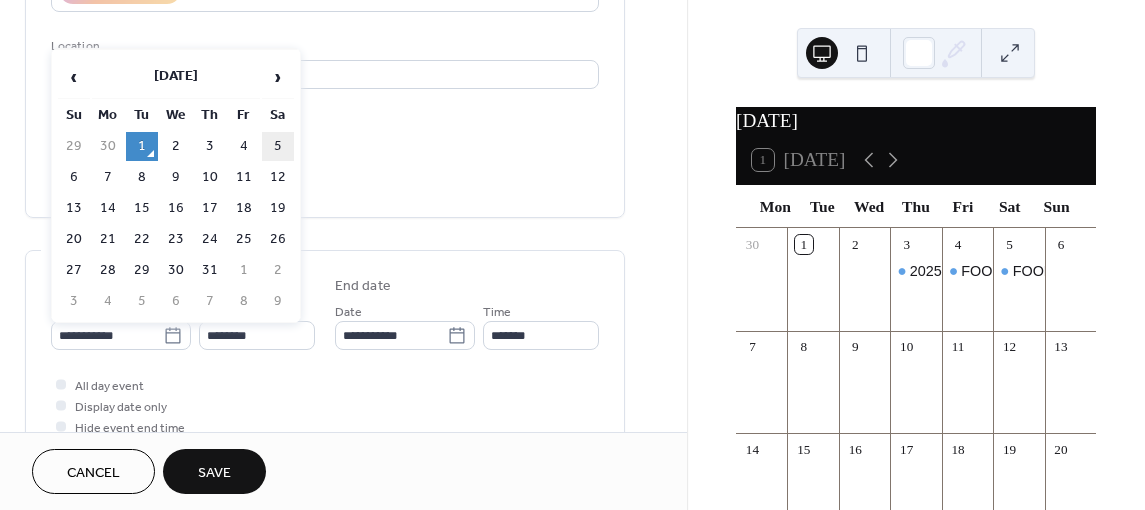 click on "5" at bounding box center [278, 146] 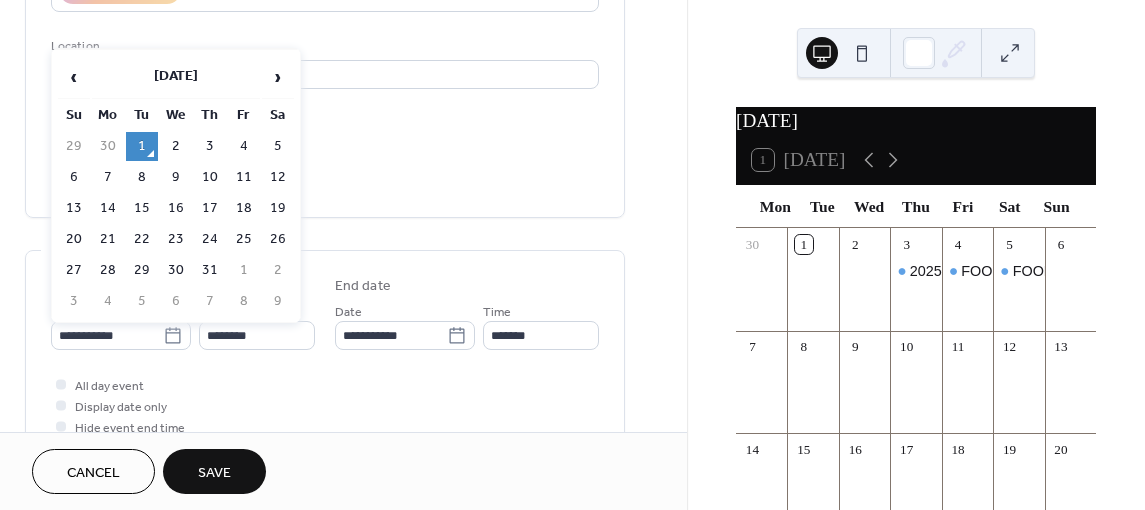 type on "**********" 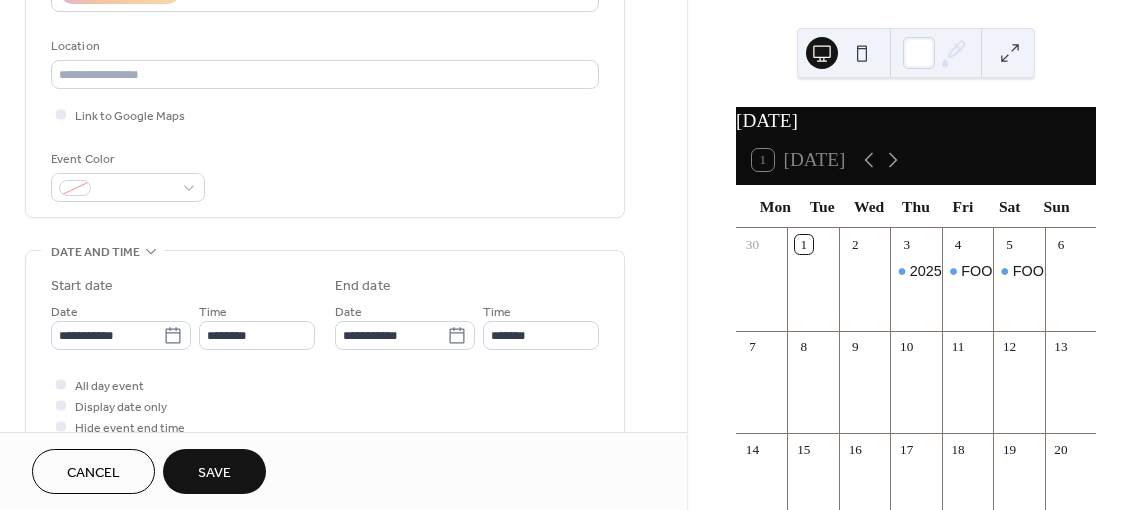 scroll, scrollTop: 500, scrollLeft: 0, axis: vertical 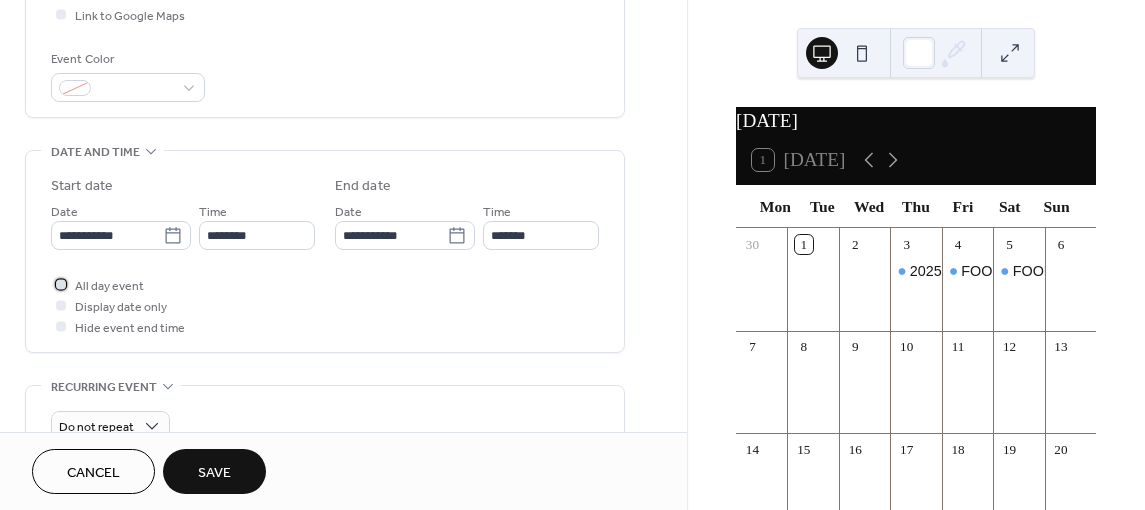 click on "All day event" at bounding box center [109, 286] 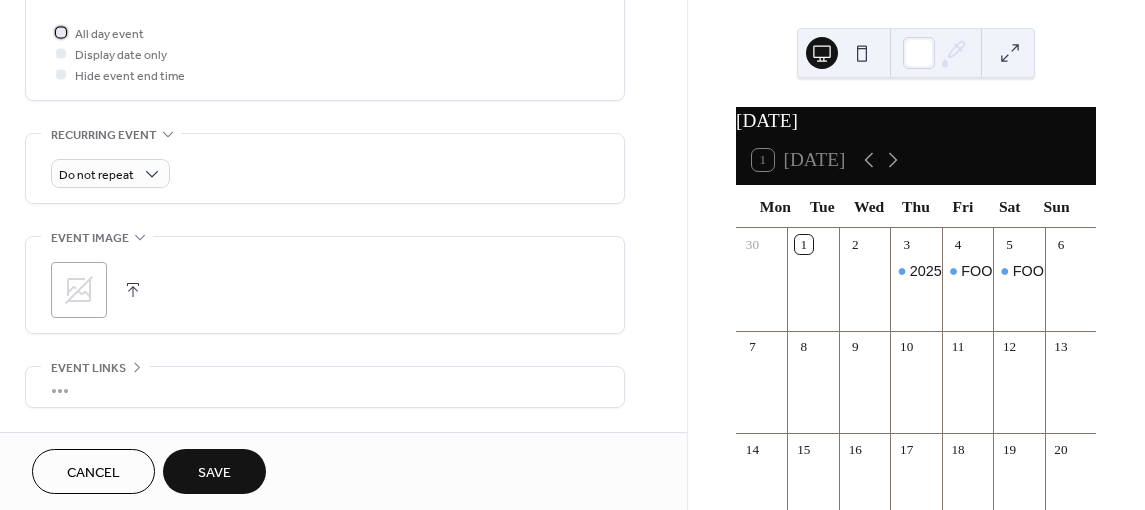 scroll, scrollTop: 890, scrollLeft: 0, axis: vertical 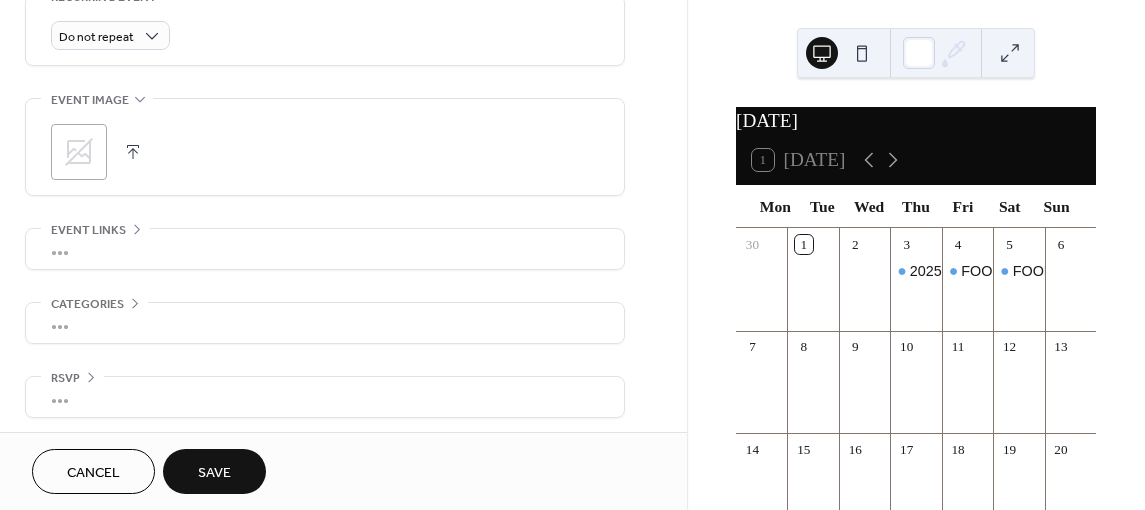 click on "Save" at bounding box center [214, 471] 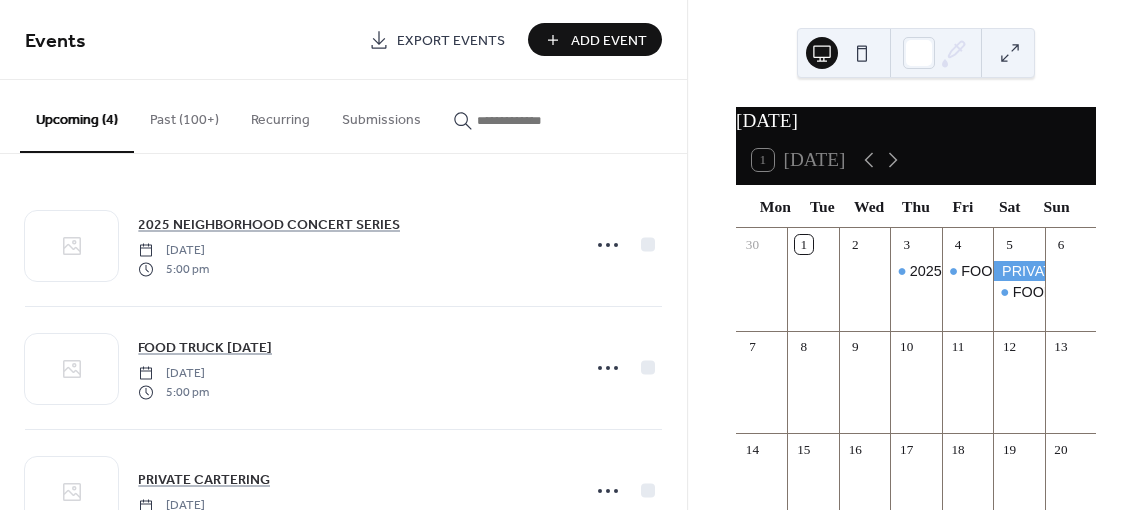 click on "Add Event" at bounding box center [609, 41] 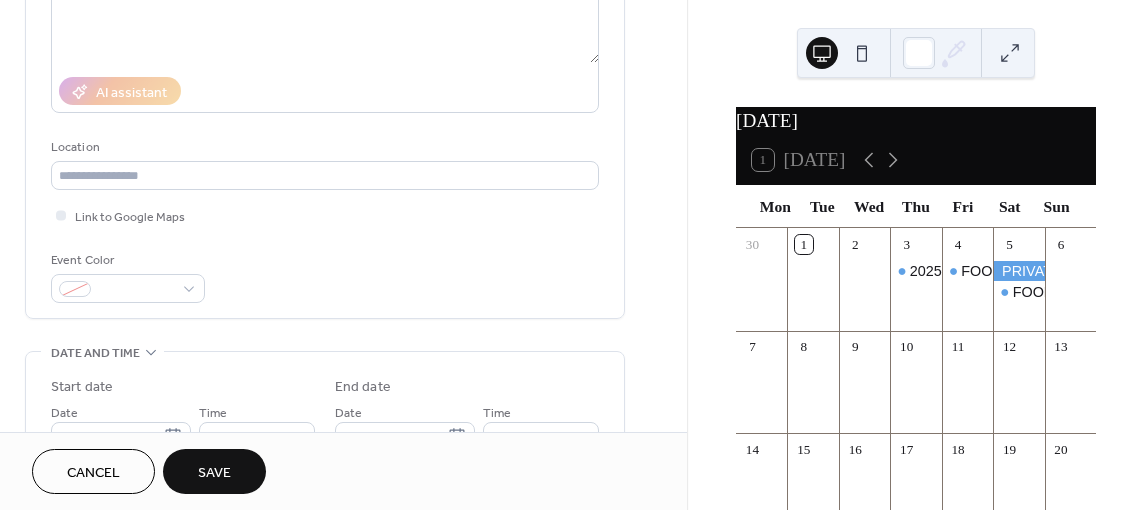 scroll, scrollTop: 300, scrollLeft: 0, axis: vertical 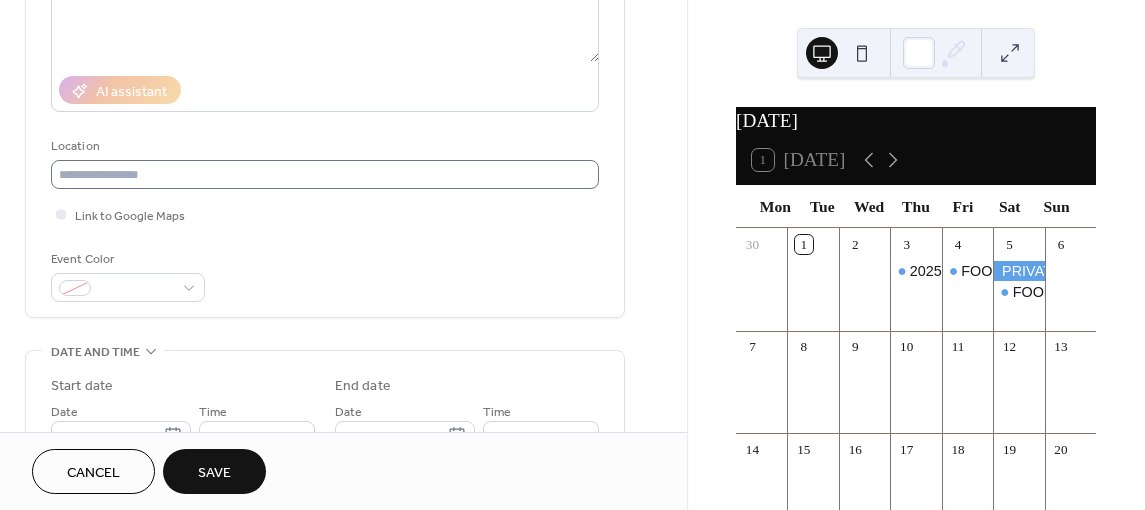 type on "**********" 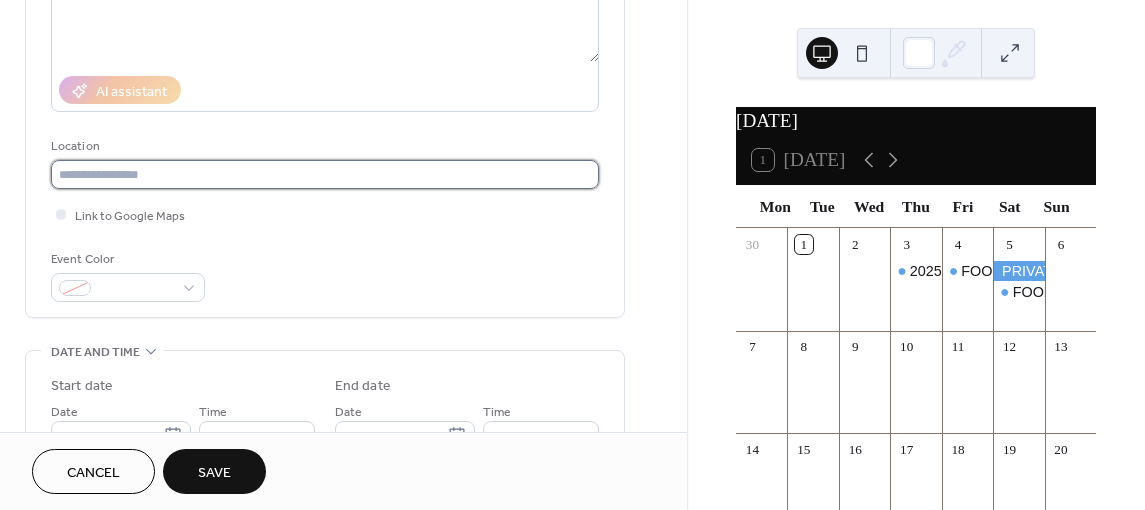 click at bounding box center (325, 174) 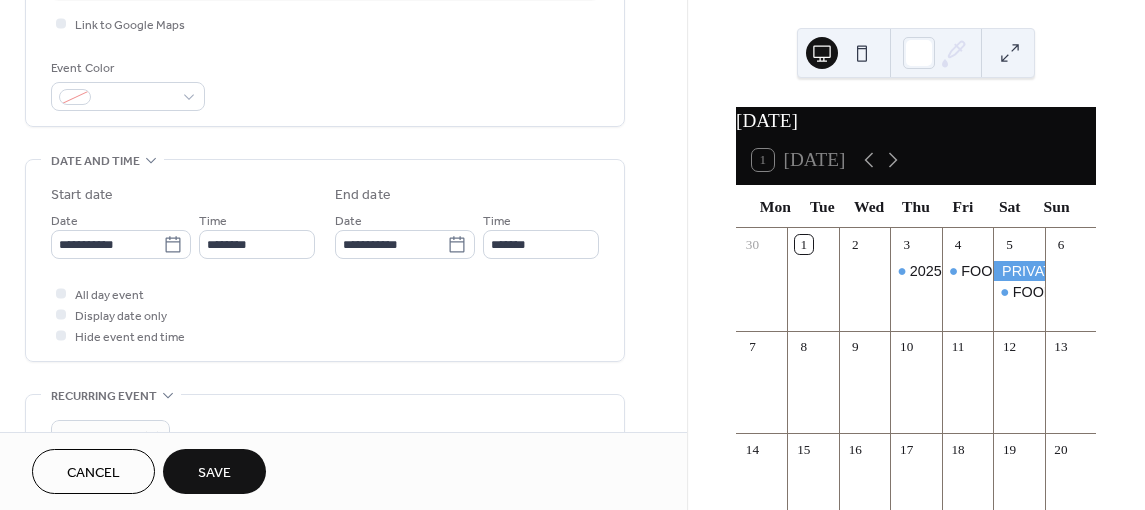 scroll, scrollTop: 500, scrollLeft: 0, axis: vertical 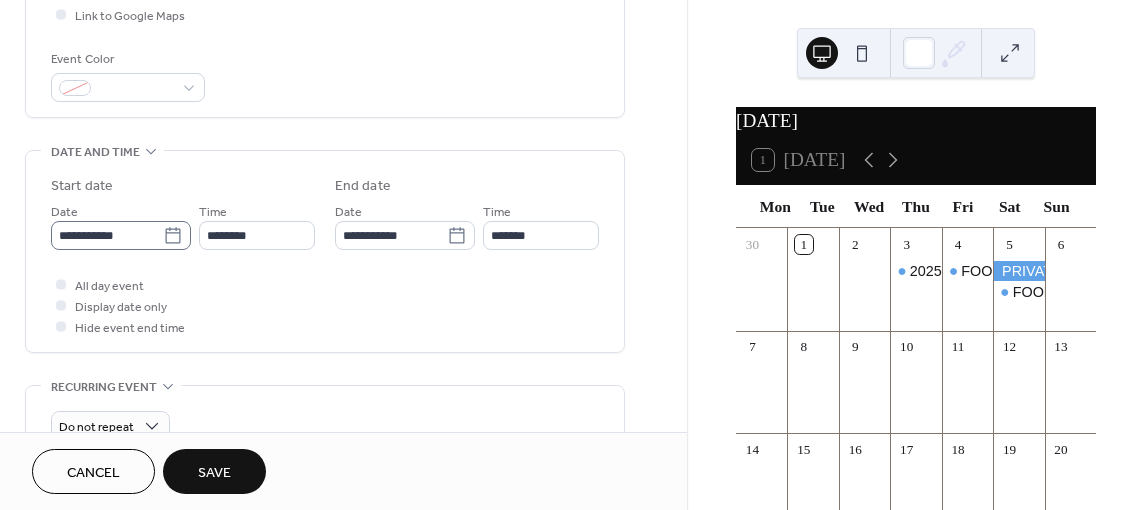 type on "**********" 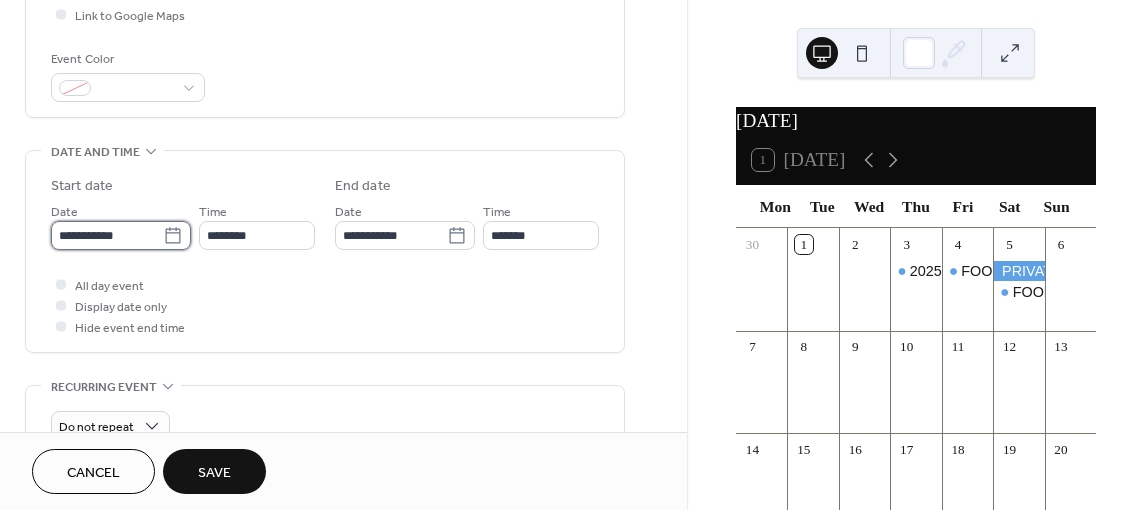 click on "**********" at bounding box center [107, 235] 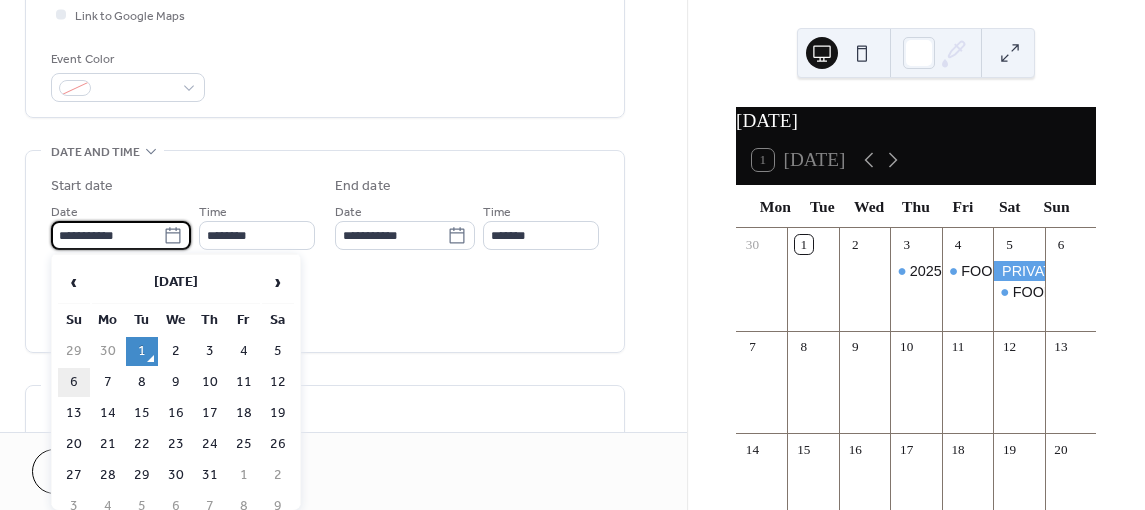 click on "6" at bounding box center [74, 382] 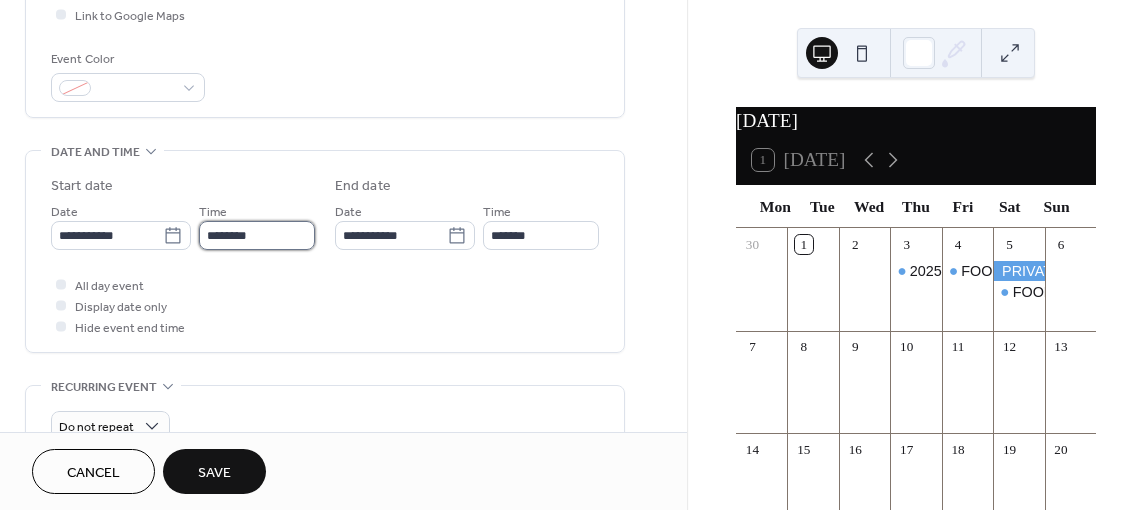 click on "********" at bounding box center [257, 235] 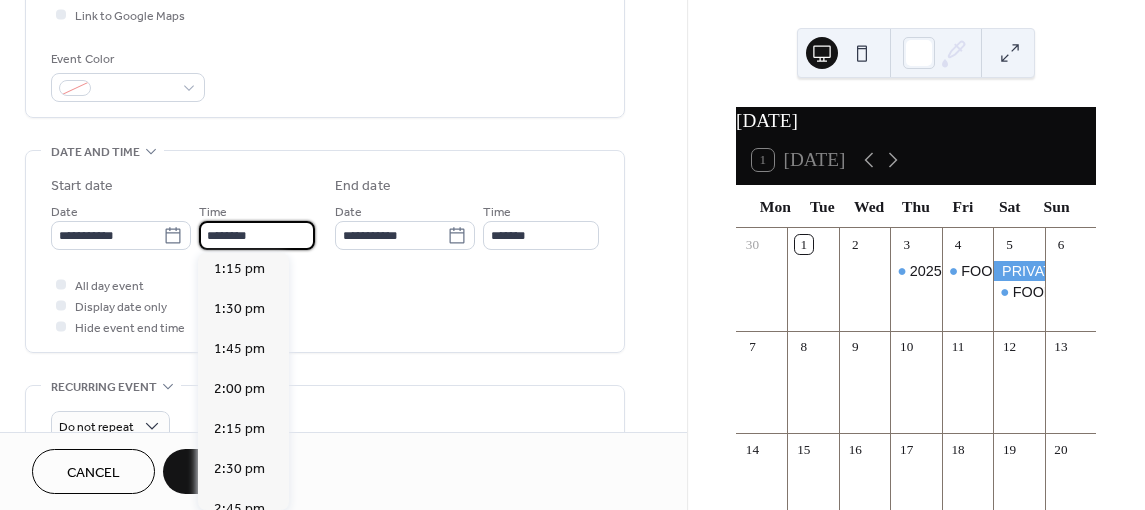 scroll, scrollTop: 2136, scrollLeft: 0, axis: vertical 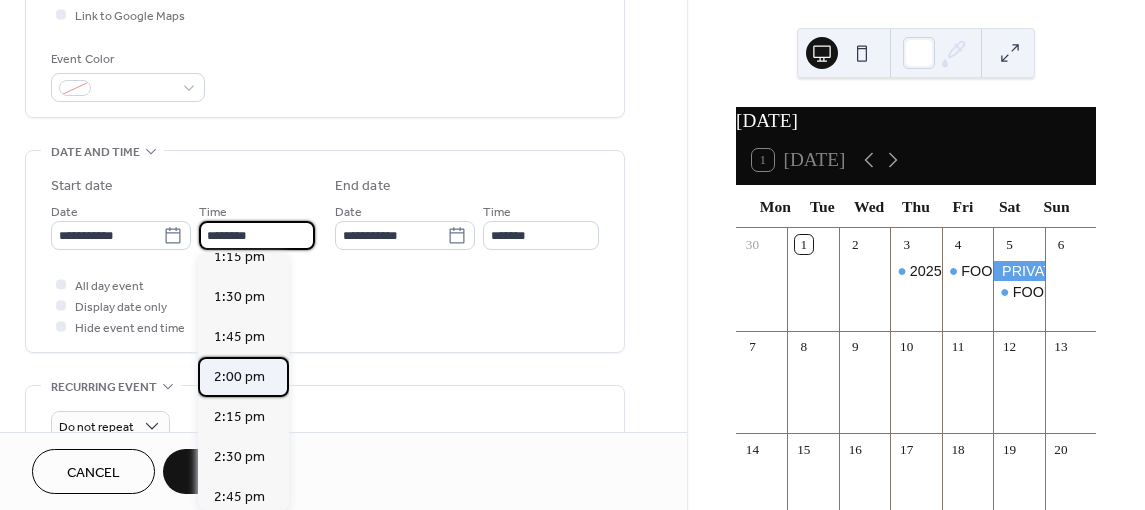 click on "2:00 pm" at bounding box center [239, 377] 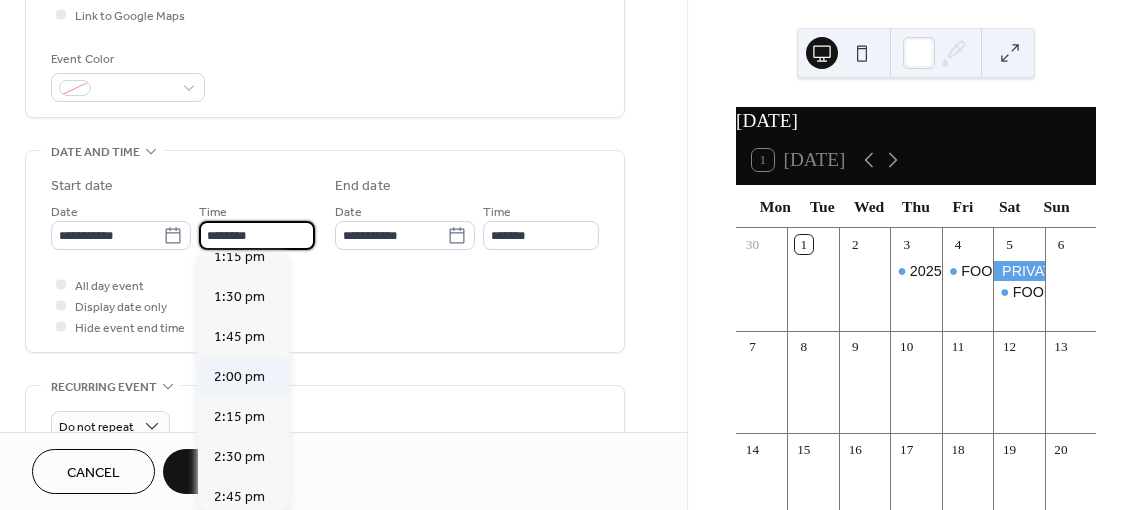 type on "*******" 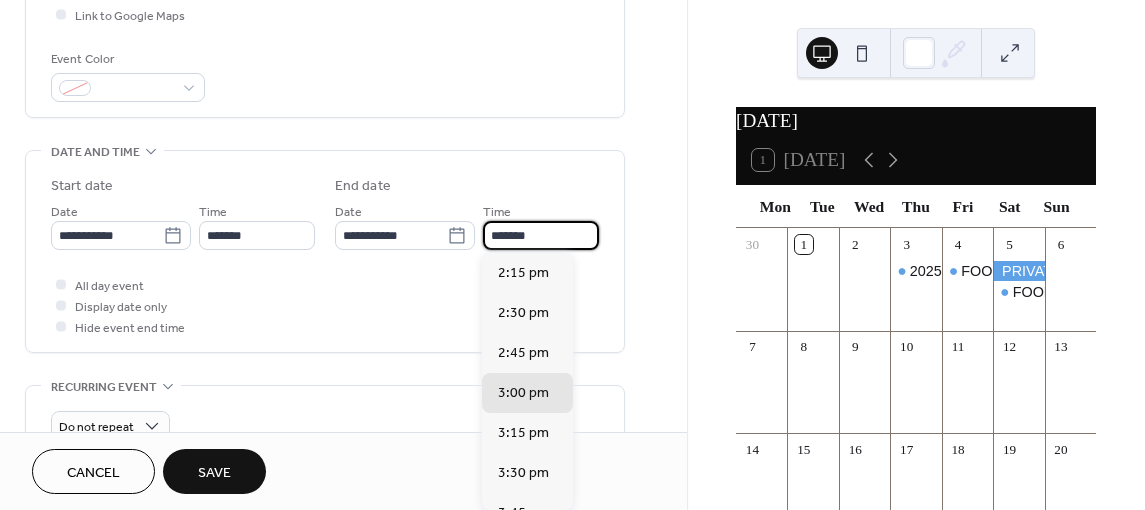 click on "*******" at bounding box center (541, 235) 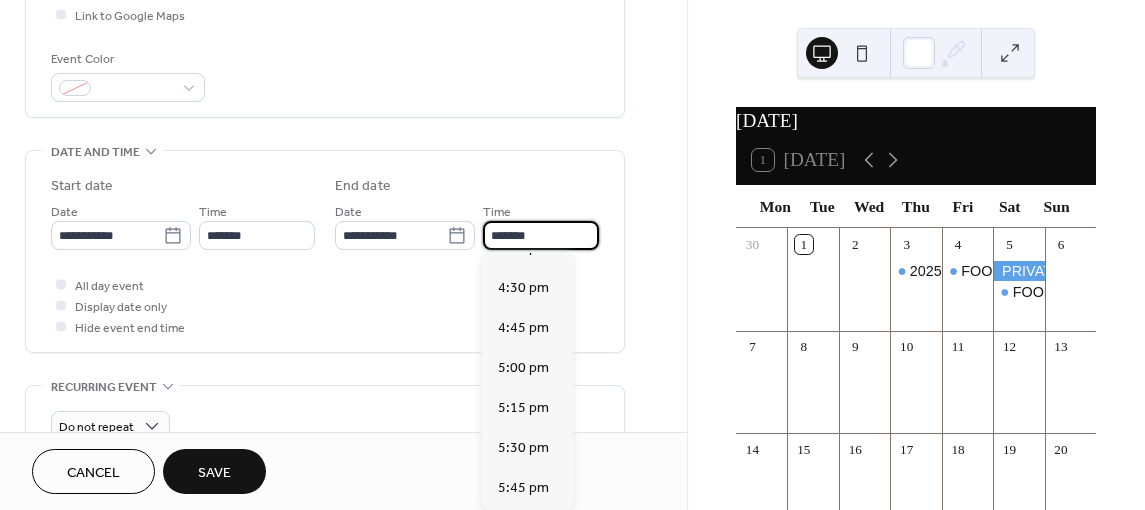 scroll, scrollTop: 400, scrollLeft: 0, axis: vertical 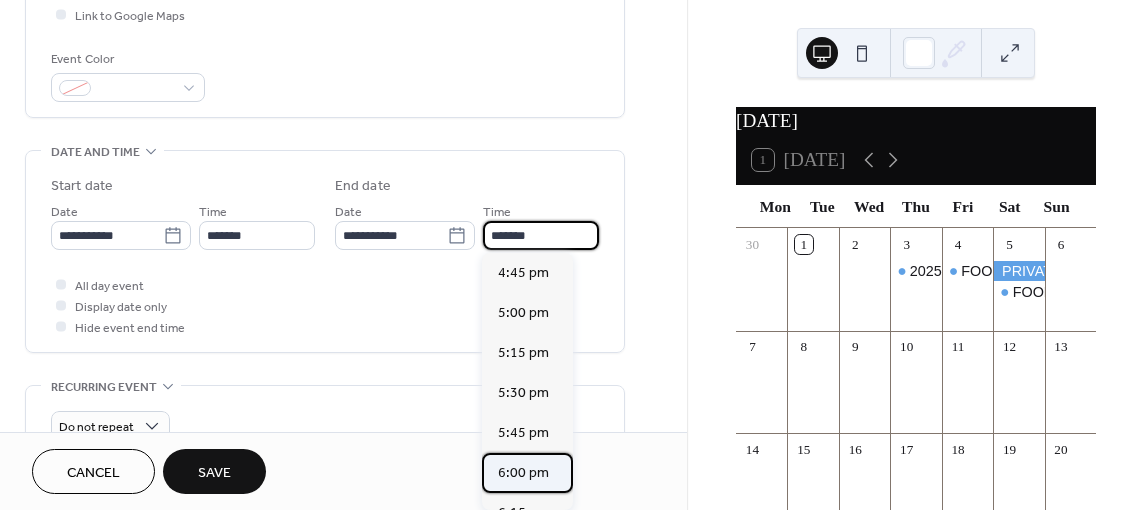 click on "6:00 pm" at bounding box center [523, 473] 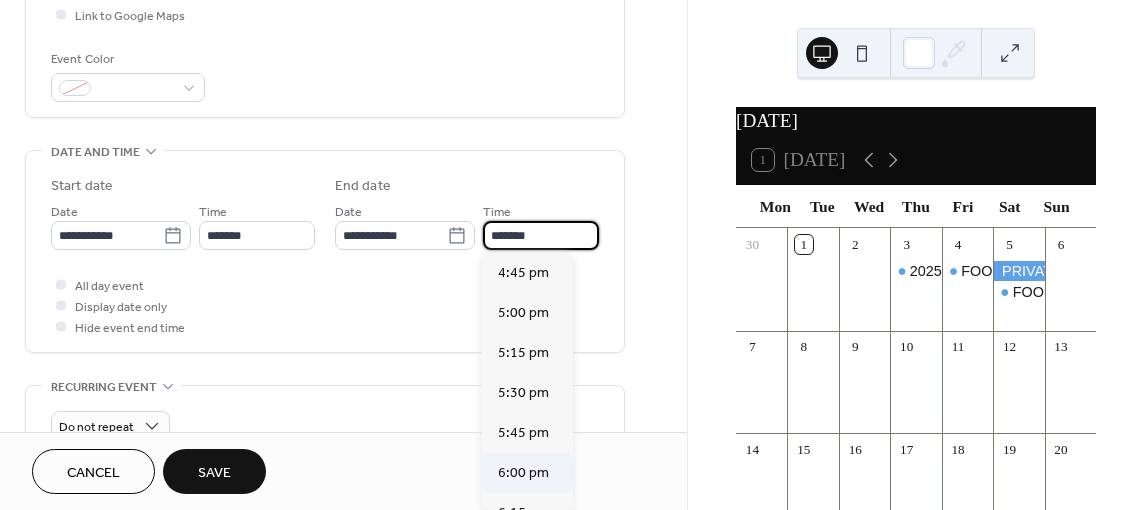 type on "*******" 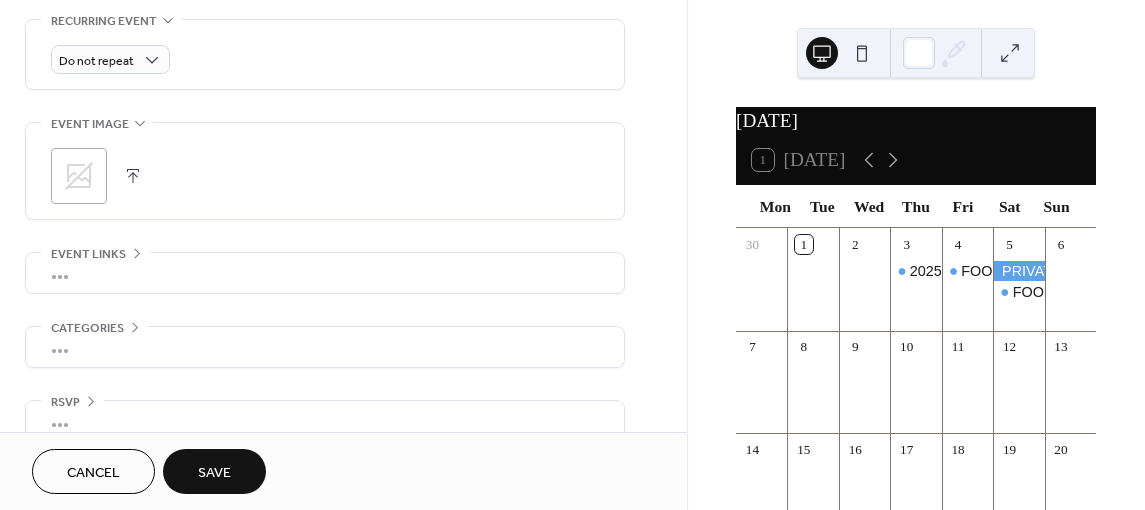 scroll, scrollTop: 890, scrollLeft: 0, axis: vertical 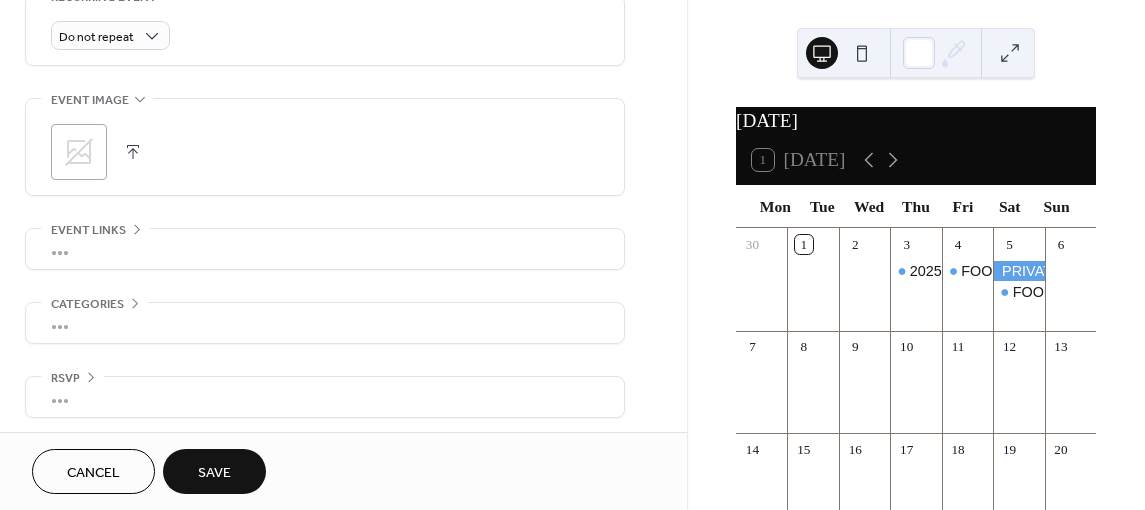 click on "Save" at bounding box center (214, 473) 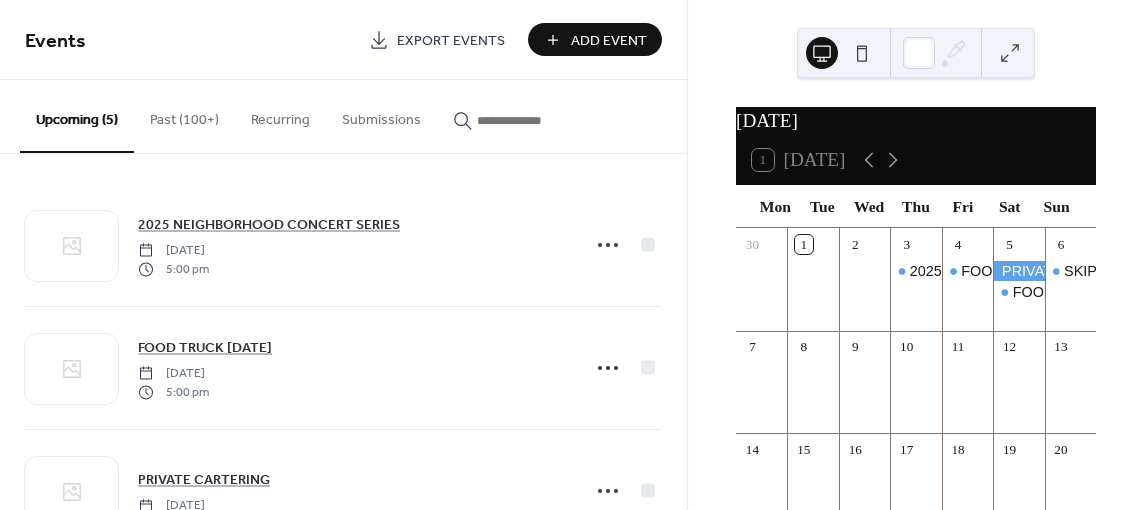 click on "Add Event" at bounding box center (609, 41) 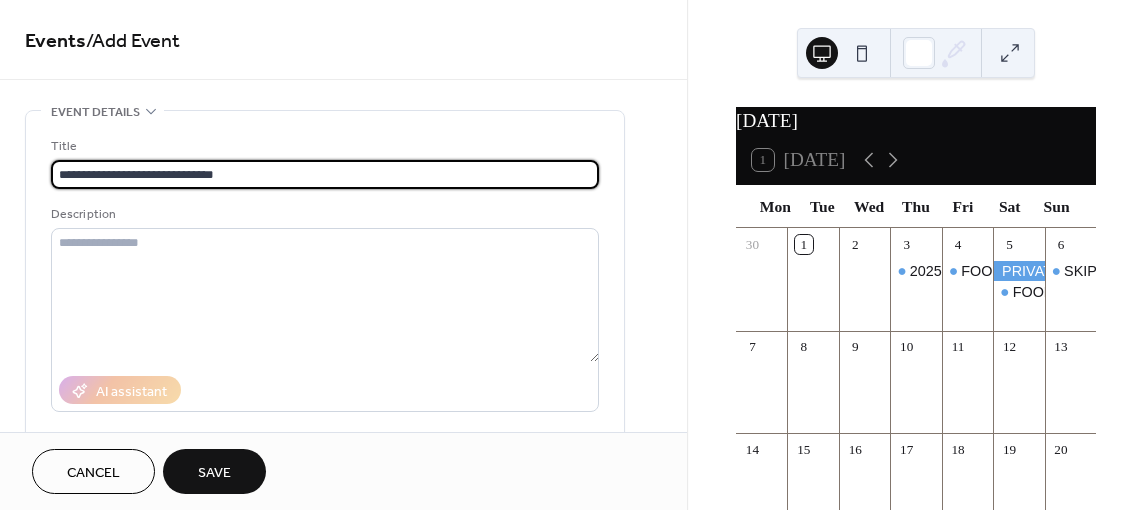 scroll, scrollTop: 0, scrollLeft: 0, axis: both 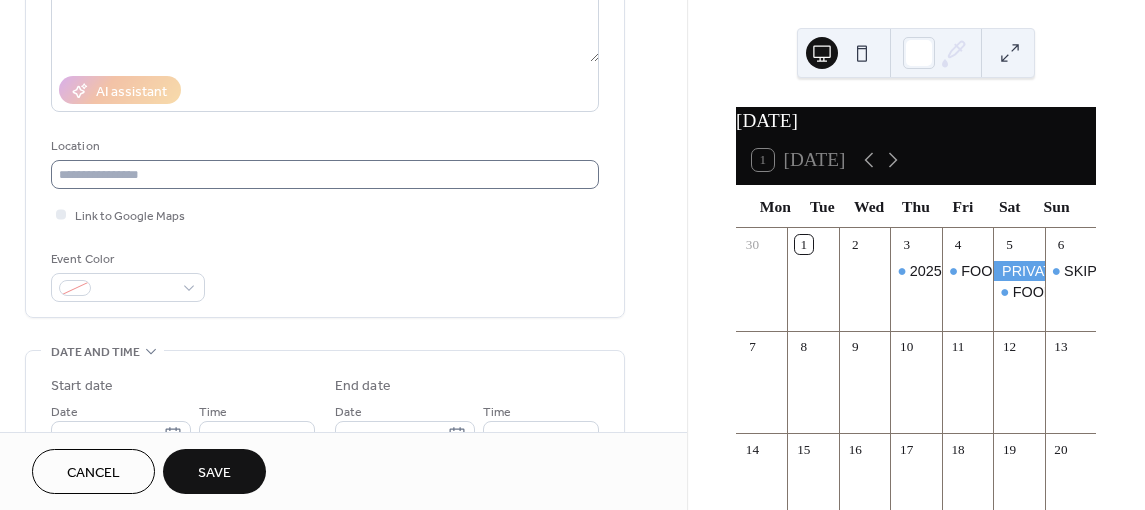 type on "**********" 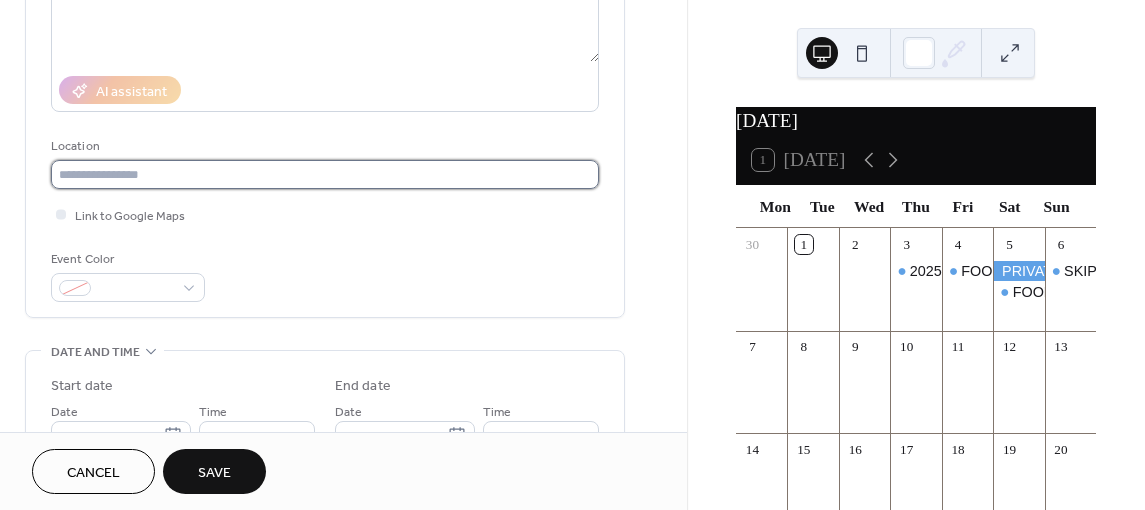 click at bounding box center [325, 174] 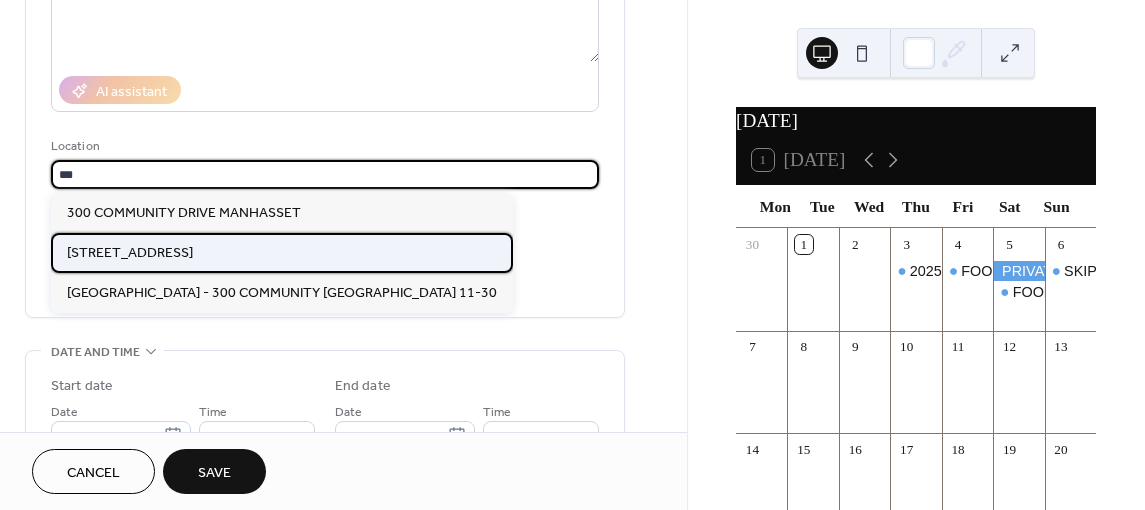 click on "300 COMMUNITY DRIVE MANHASSET NY 11030" at bounding box center (130, 252) 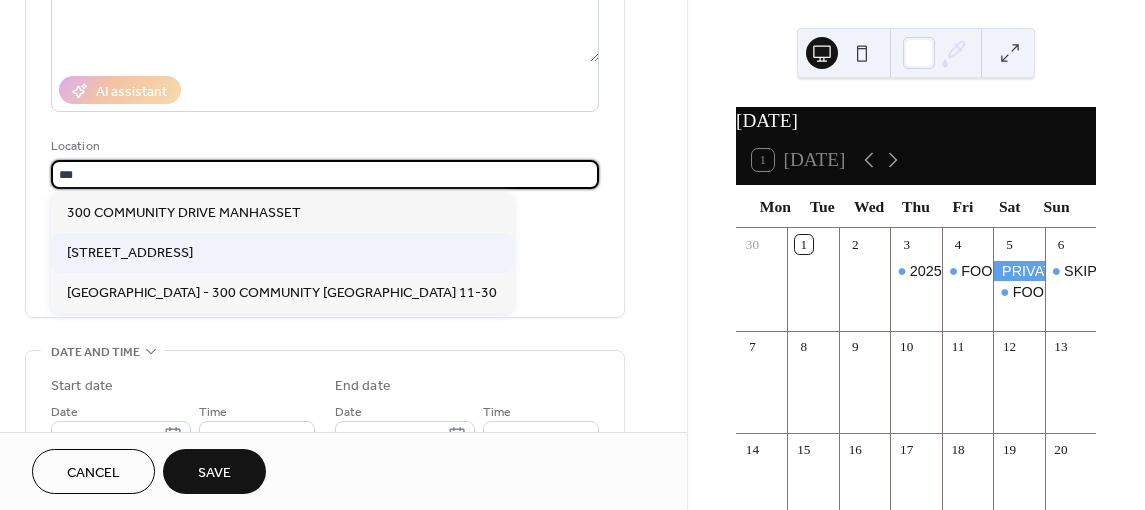 type on "**********" 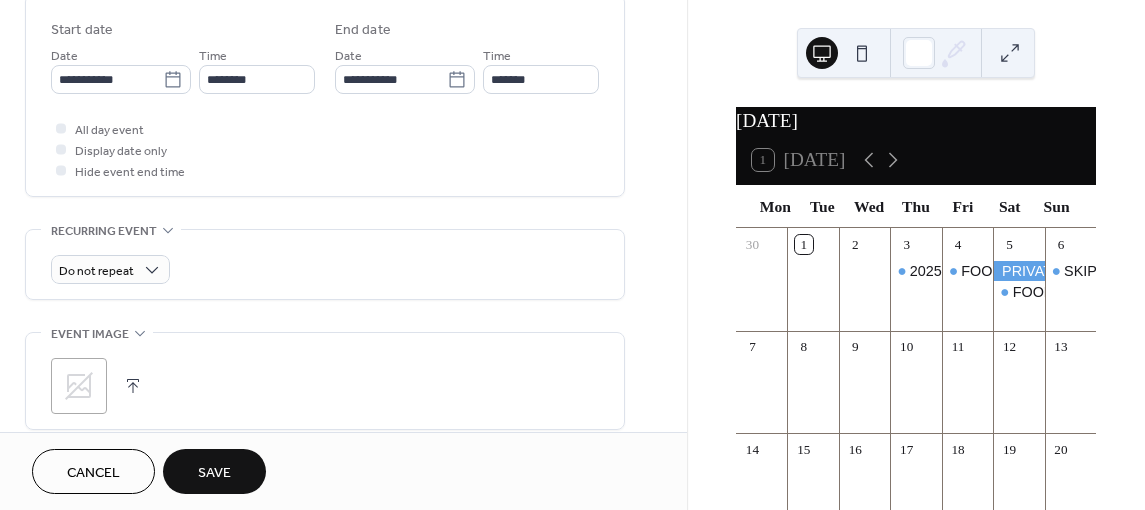 scroll, scrollTop: 700, scrollLeft: 0, axis: vertical 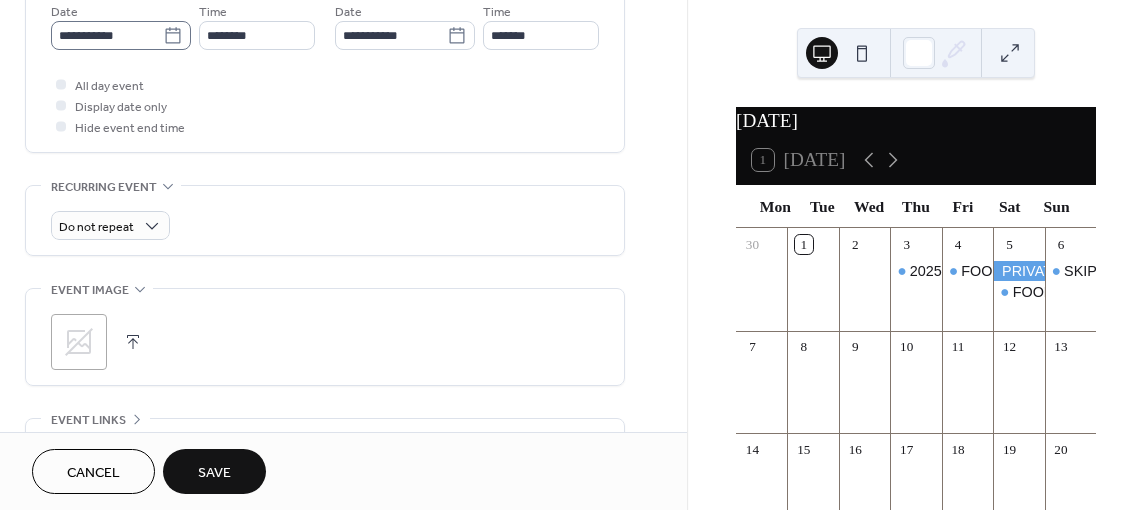 click 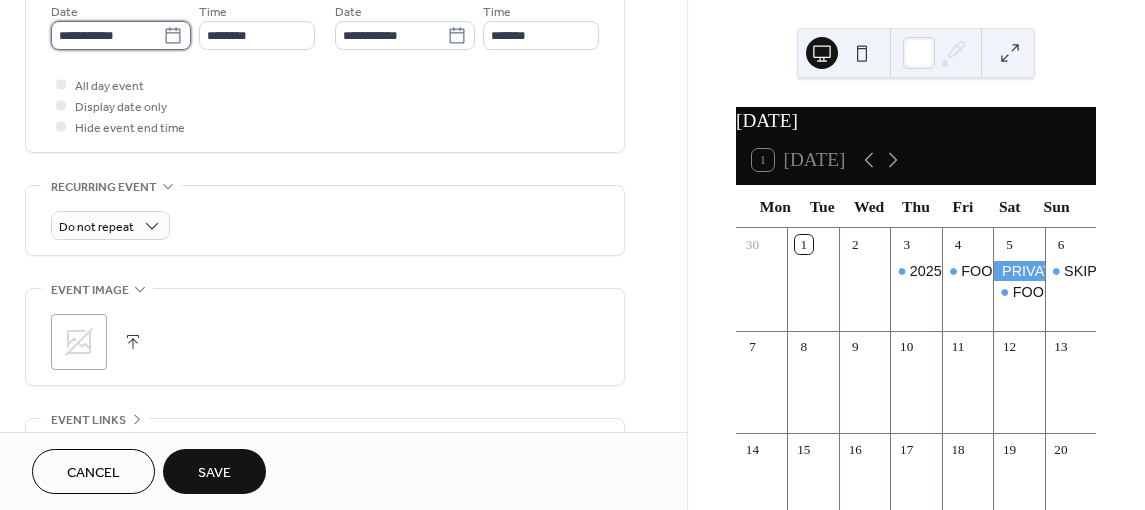click on "**********" at bounding box center [107, 35] 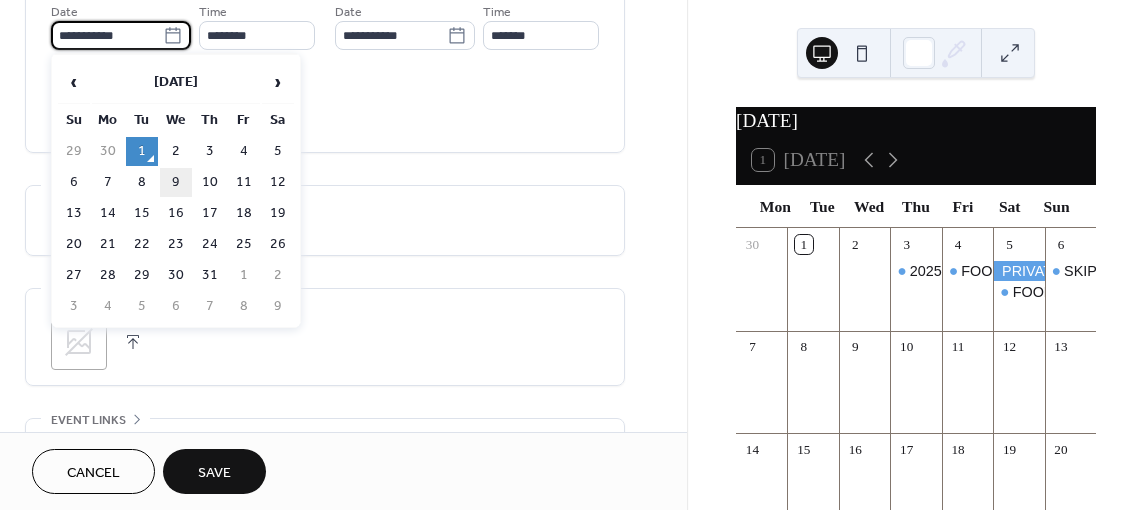 click on "9" at bounding box center [176, 182] 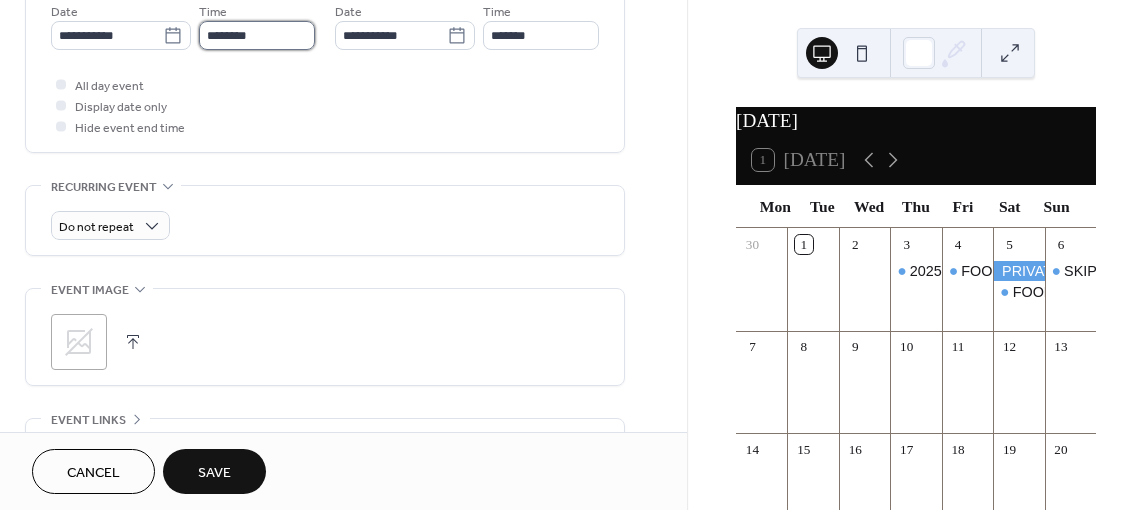click on "********" at bounding box center [257, 35] 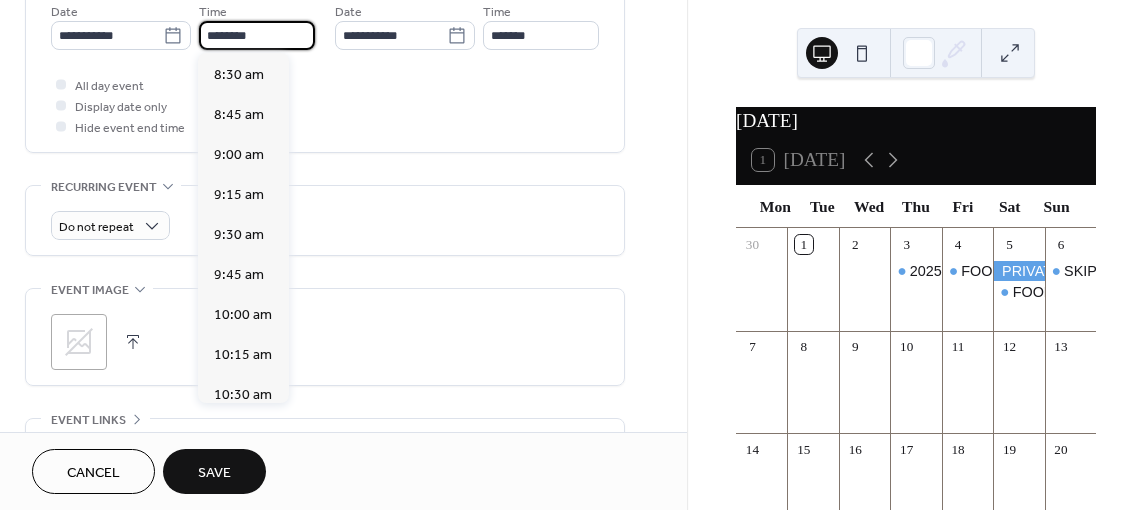 scroll, scrollTop: 1336, scrollLeft: 0, axis: vertical 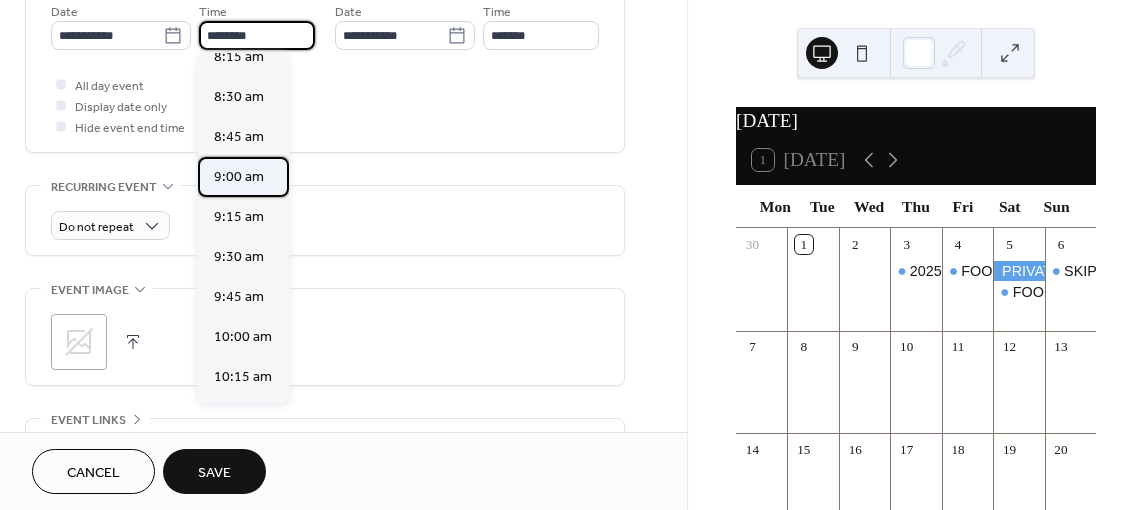 click on "9:00 am" at bounding box center [239, 177] 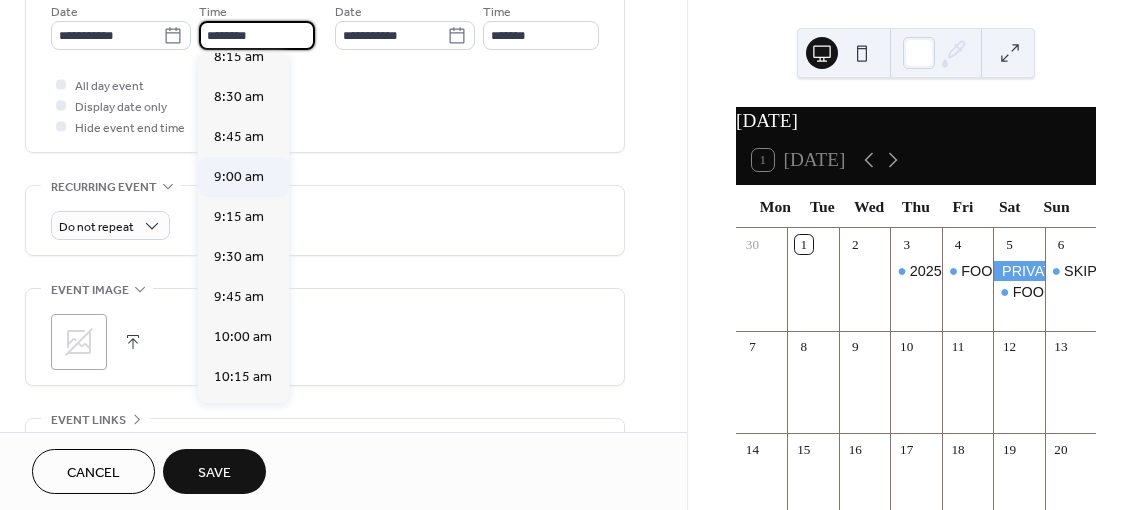 type on "*******" 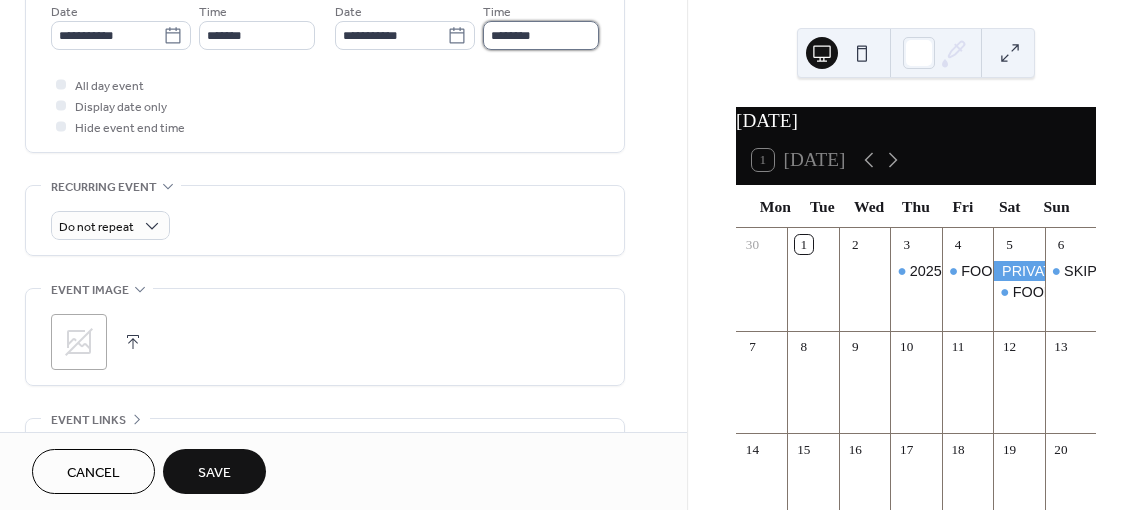 click on "********" at bounding box center (541, 35) 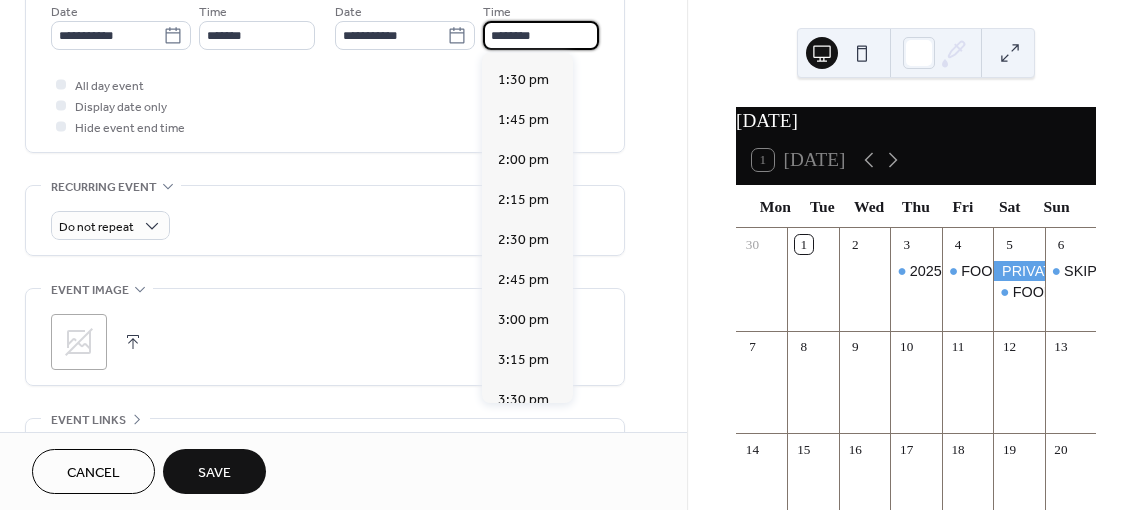 scroll, scrollTop: 700, scrollLeft: 0, axis: vertical 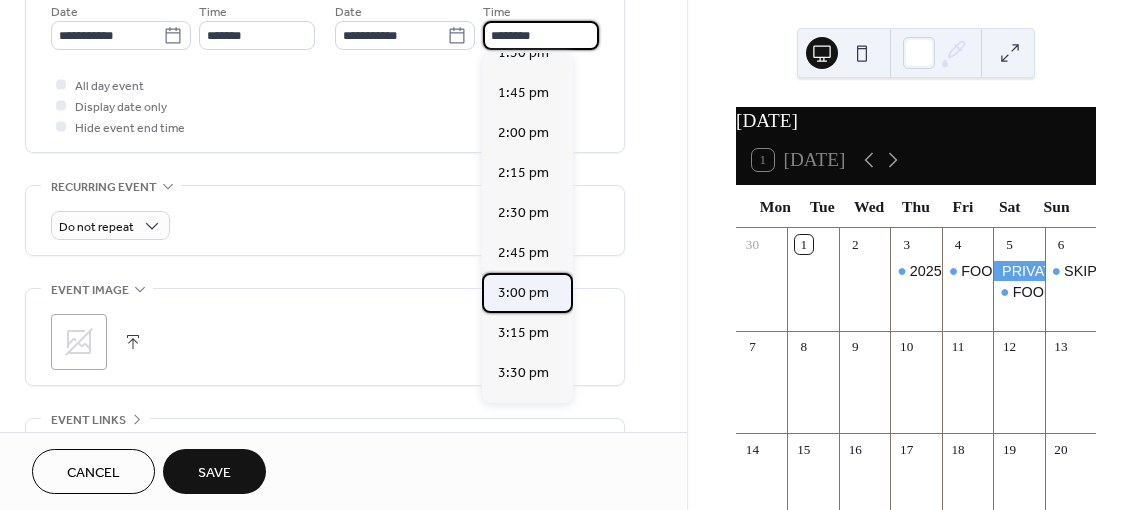 click on "3:00 pm" at bounding box center [523, 293] 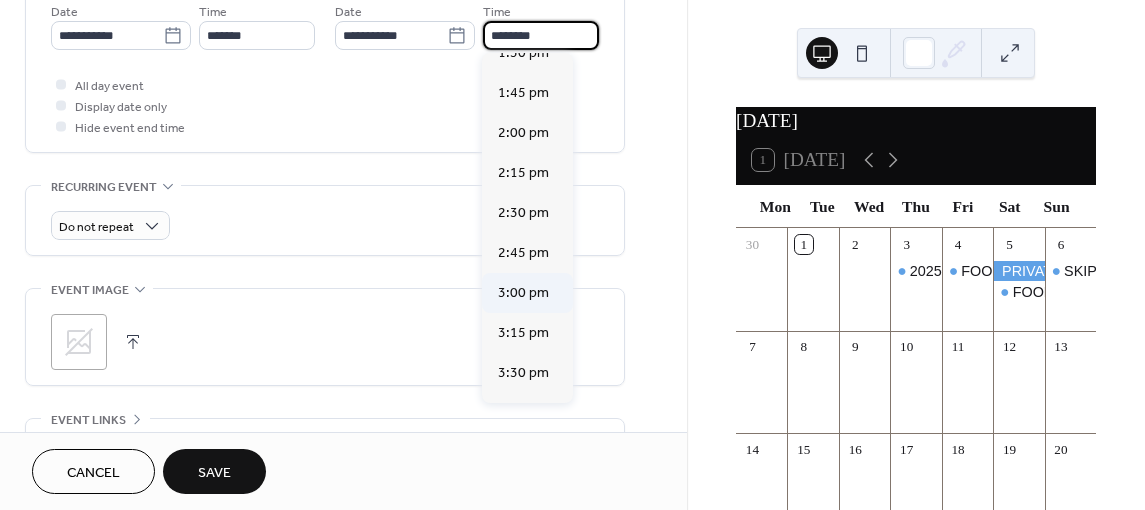 type on "*******" 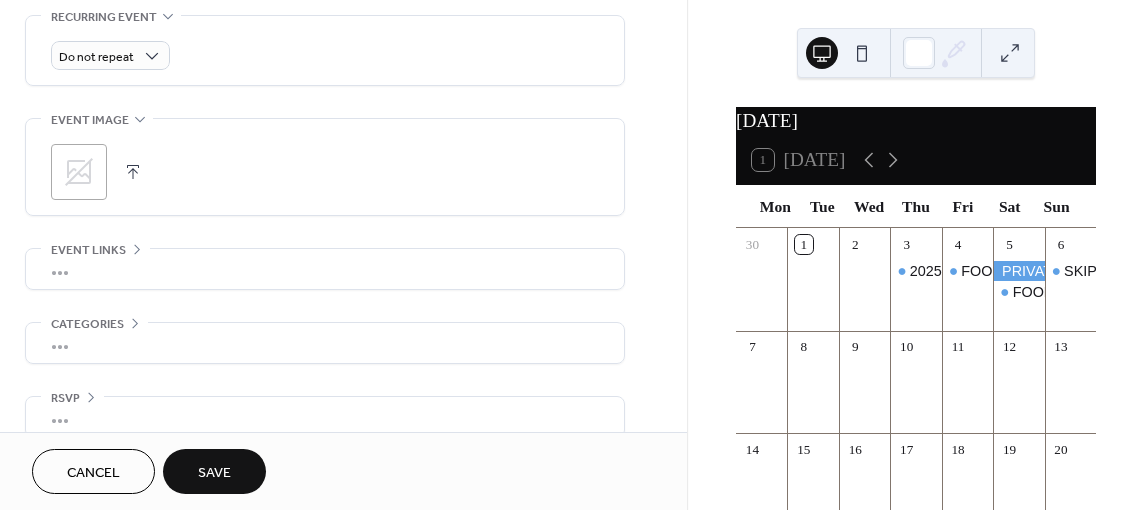 scroll, scrollTop: 890, scrollLeft: 0, axis: vertical 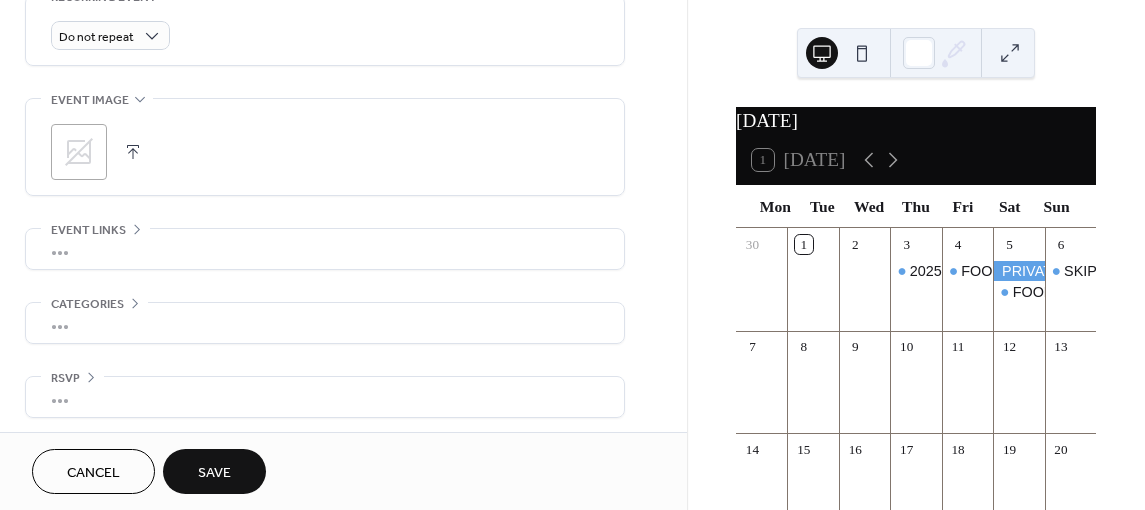 click on "Save" at bounding box center (214, 471) 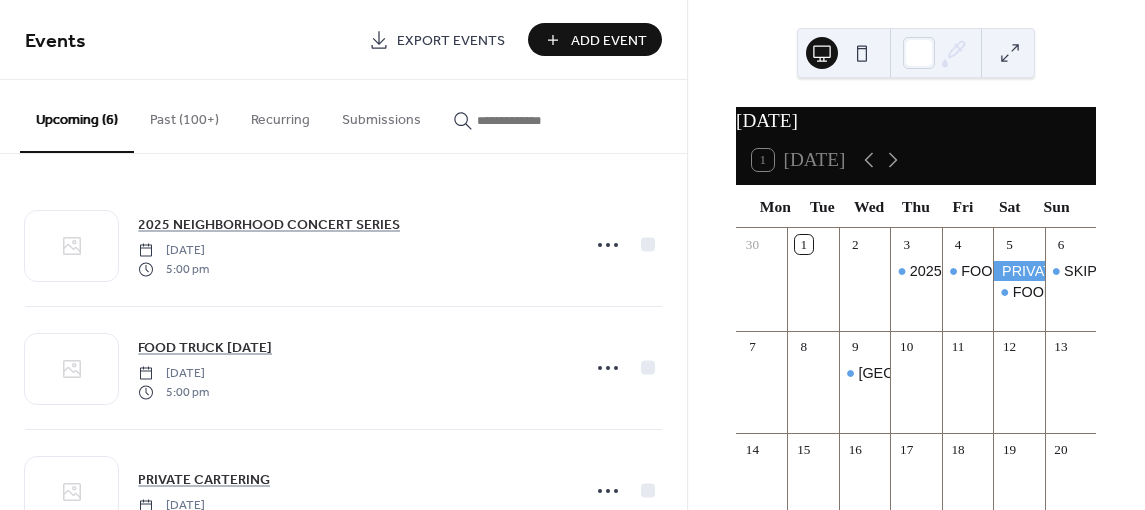 click on "Add Event" at bounding box center [609, 41] 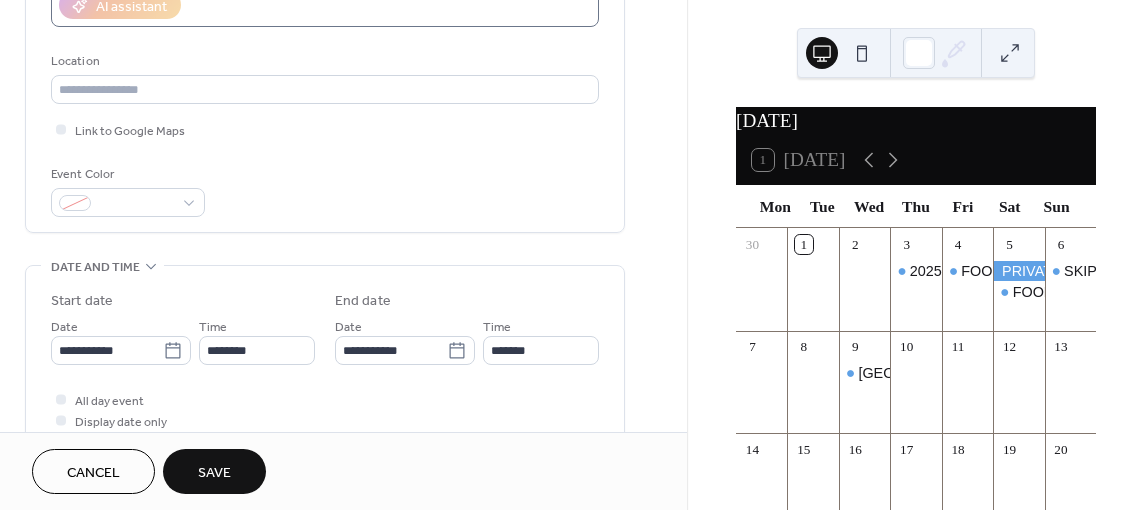 scroll, scrollTop: 400, scrollLeft: 0, axis: vertical 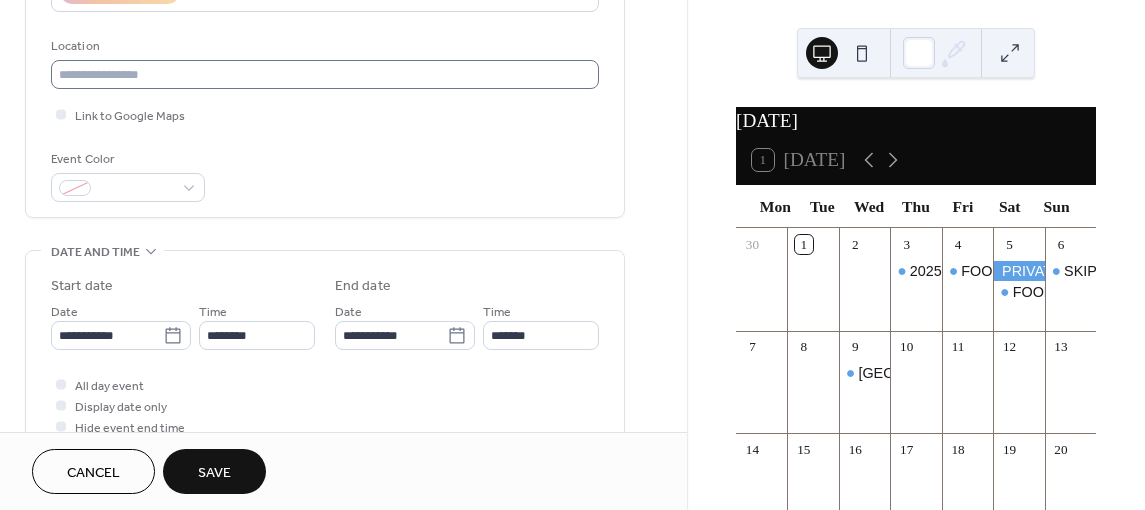 type on "**********" 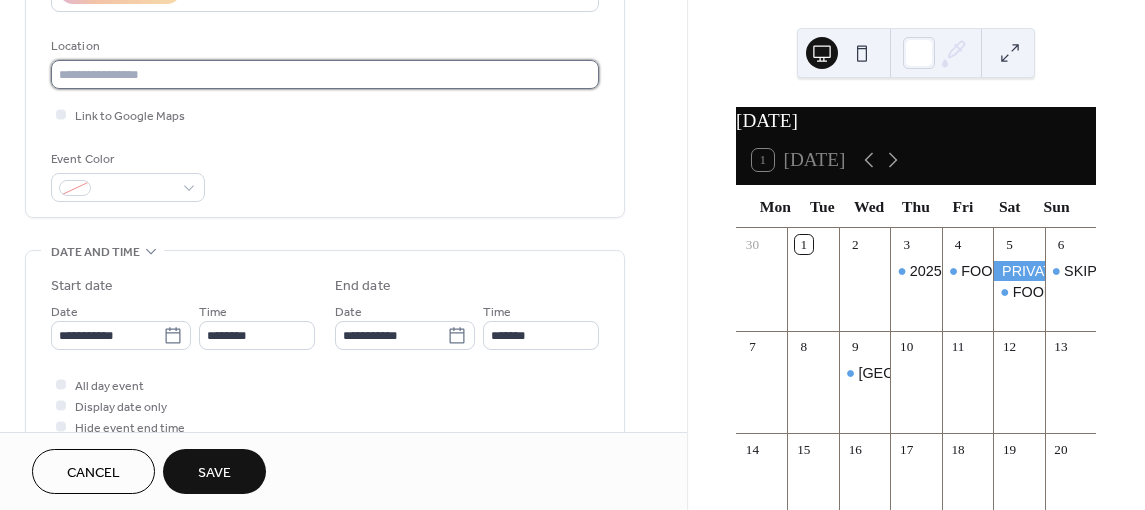 click at bounding box center [325, 74] 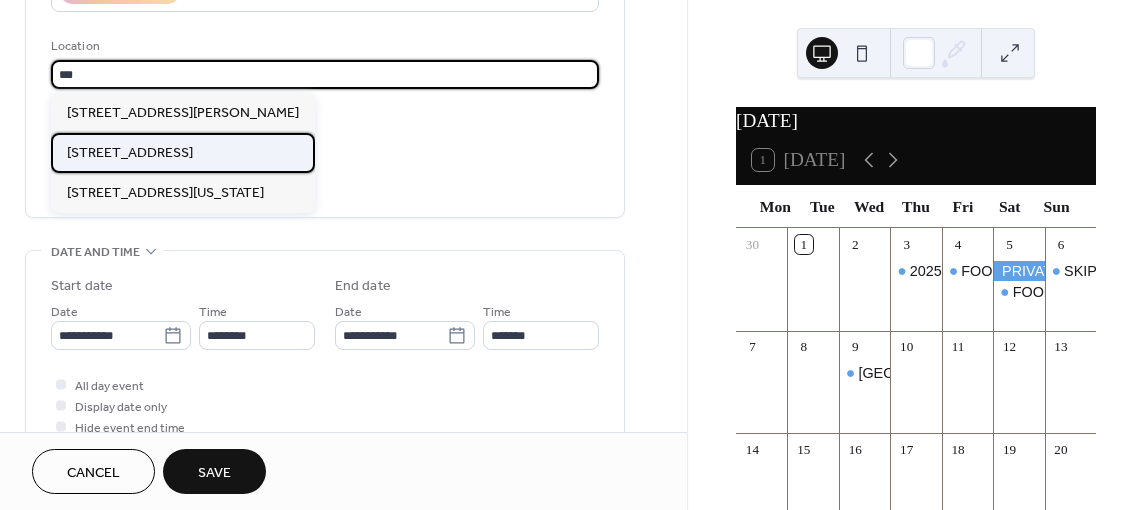 click on "101 HOSPITAL RD, PATCHOGUE NY 11772" at bounding box center [130, 152] 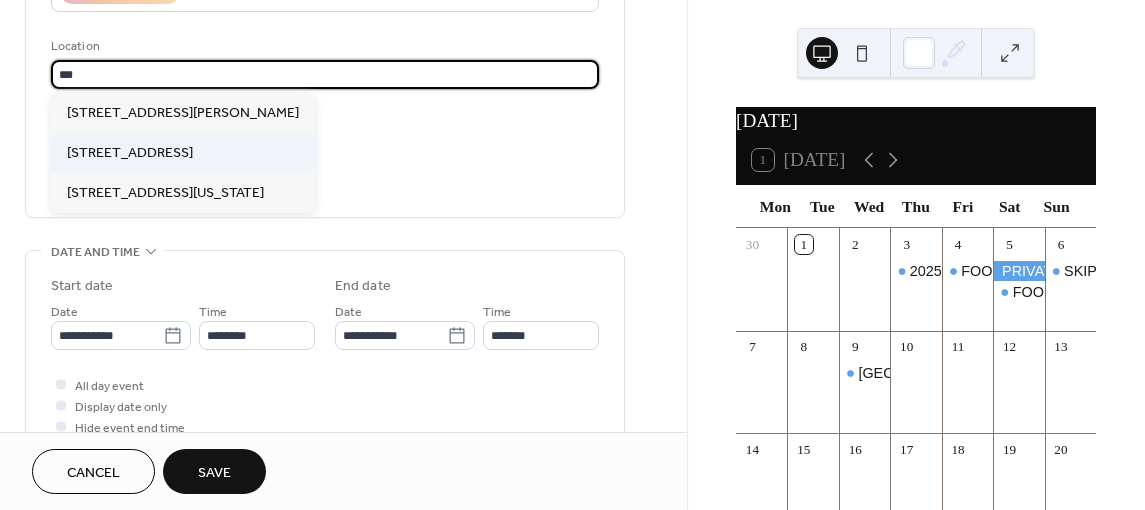 type on "**********" 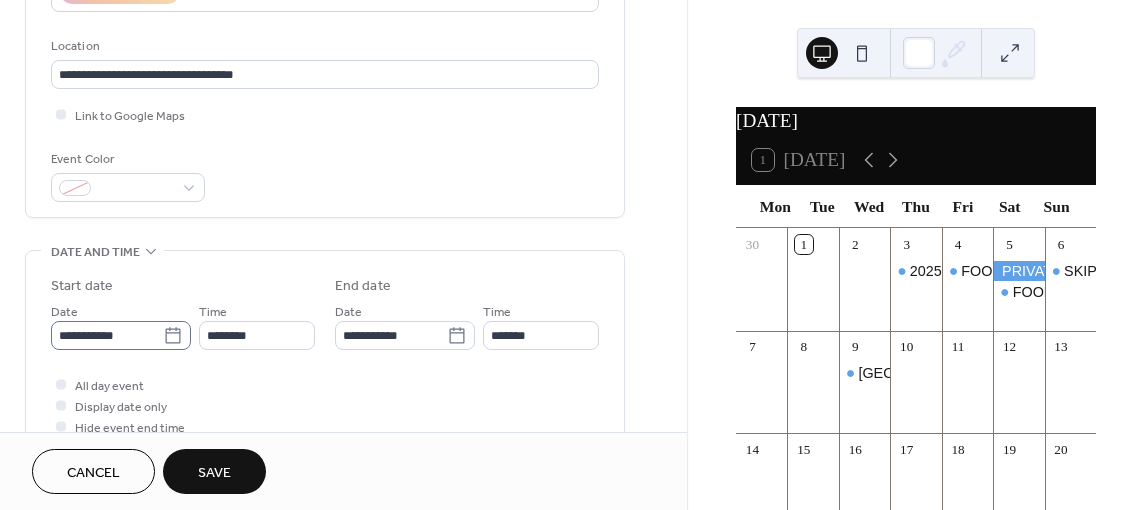 click 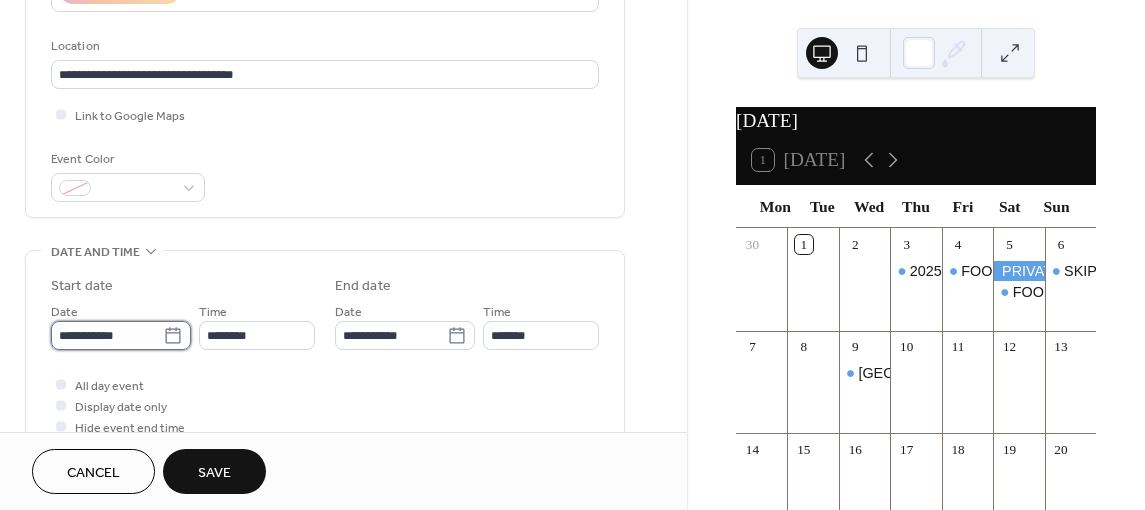 click on "**********" at bounding box center [107, 335] 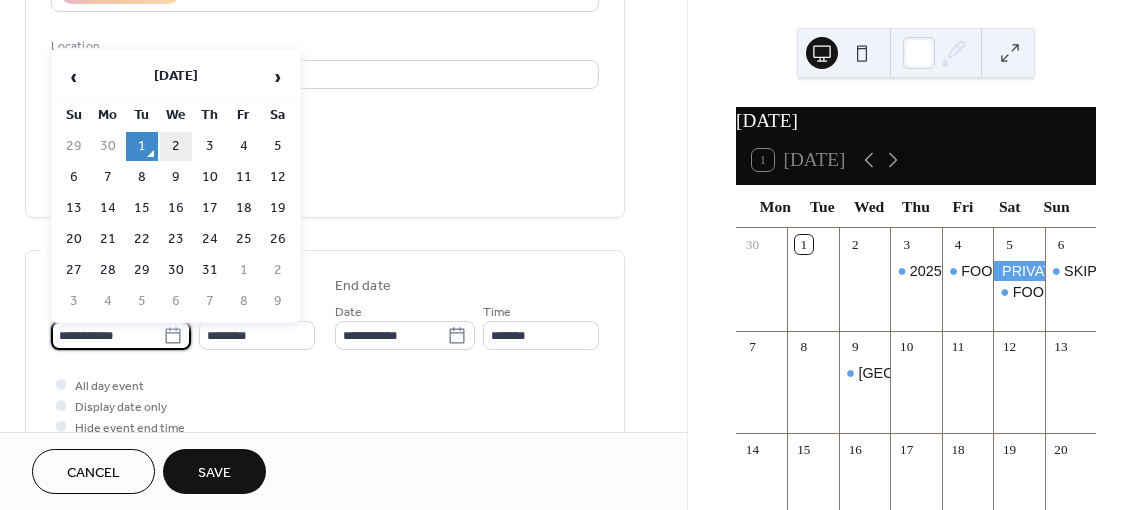 click on "2" at bounding box center [176, 146] 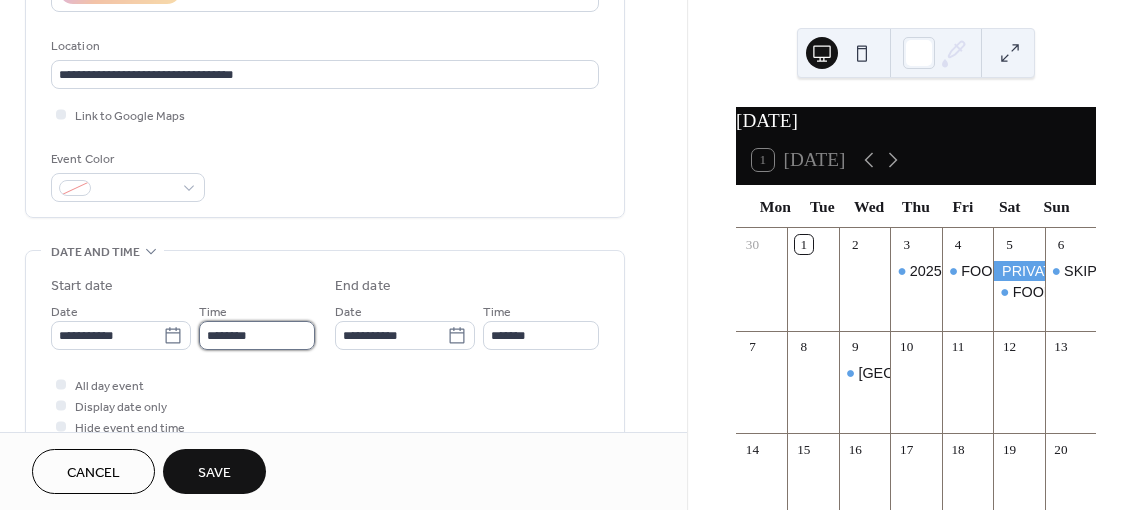 click on "********" at bounding box center (257, 335) 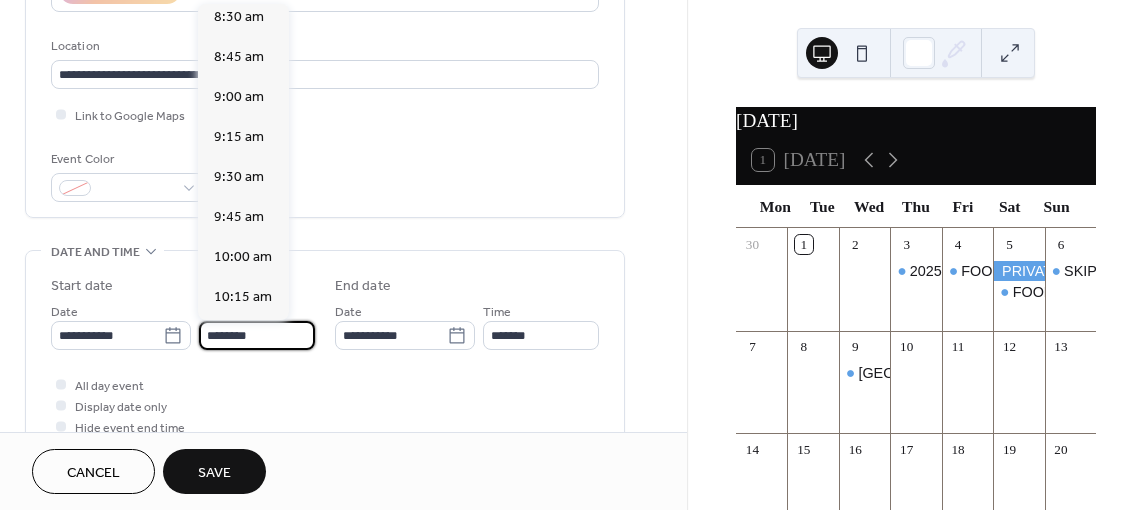 scroll, scrollTop: 1336, scrollLeft: 0, axis: vertical 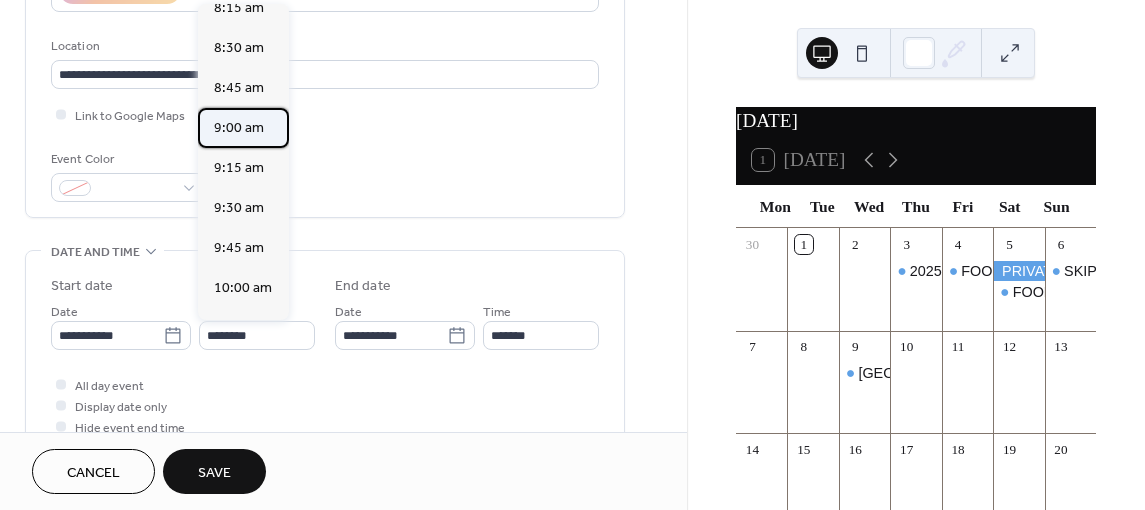 click on "9:00 am" at bounding box center [239, 128] 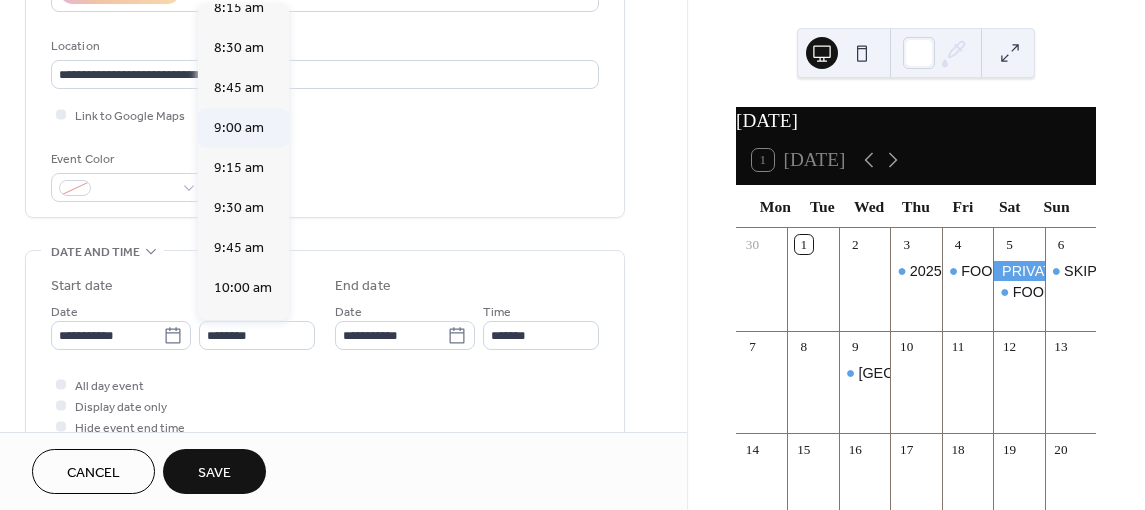 type on "*******" 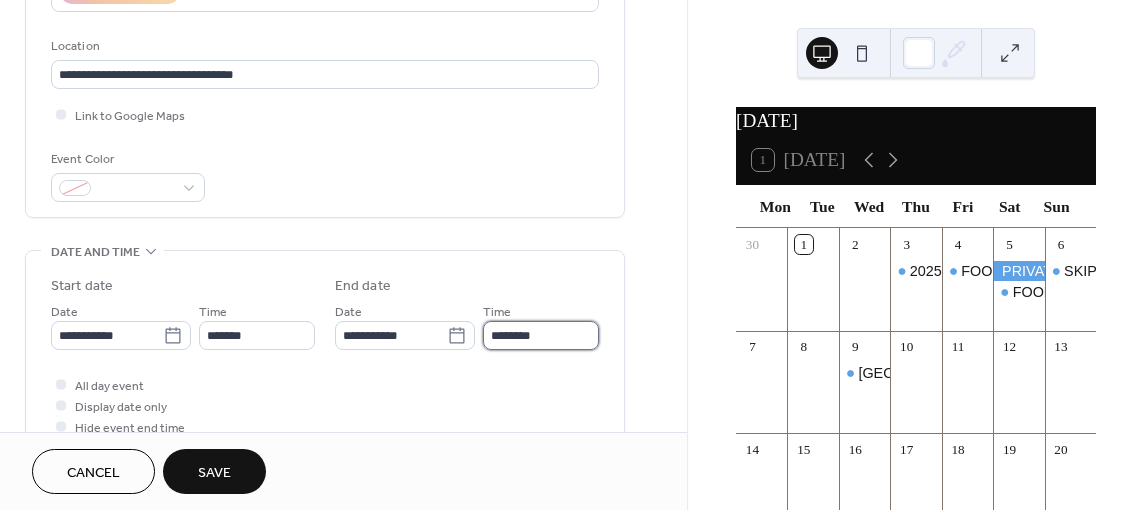 click on "********" at bounding box center [541, 335] 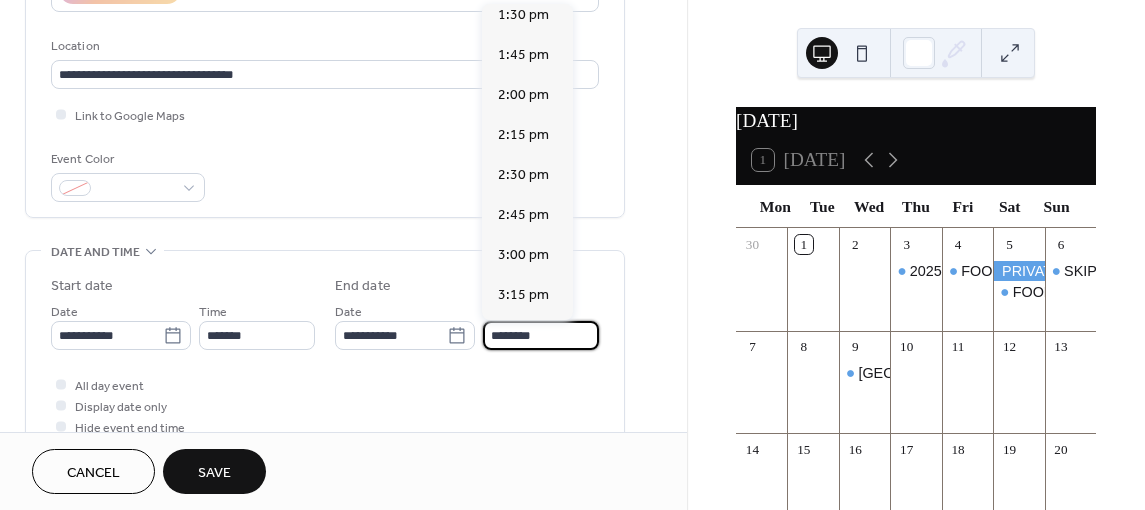 scroll, scrollTop: 700, scrollLeft: 0, axis: vertical 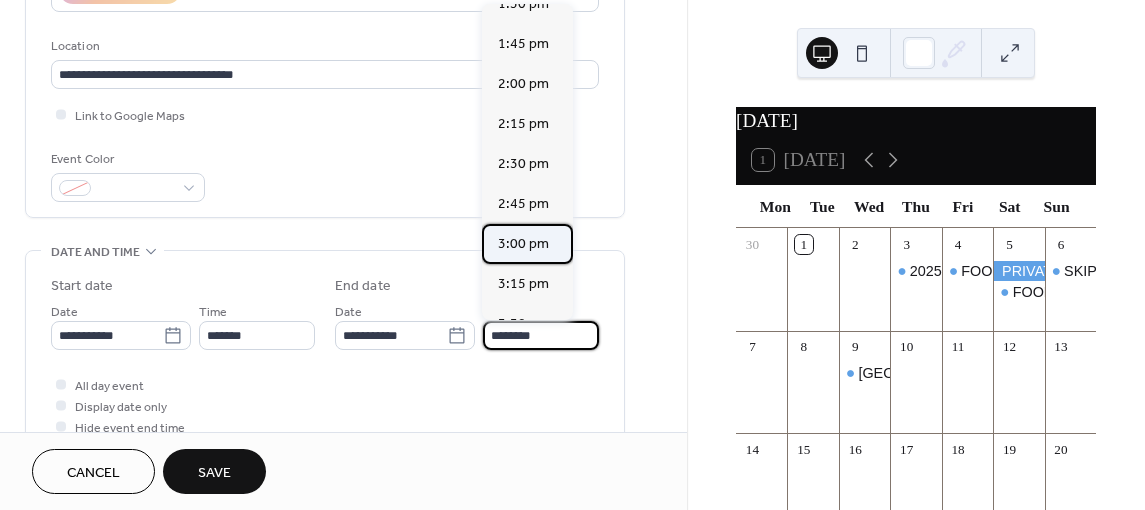 click on "3:00 pm" at bounding box center [523, 244] 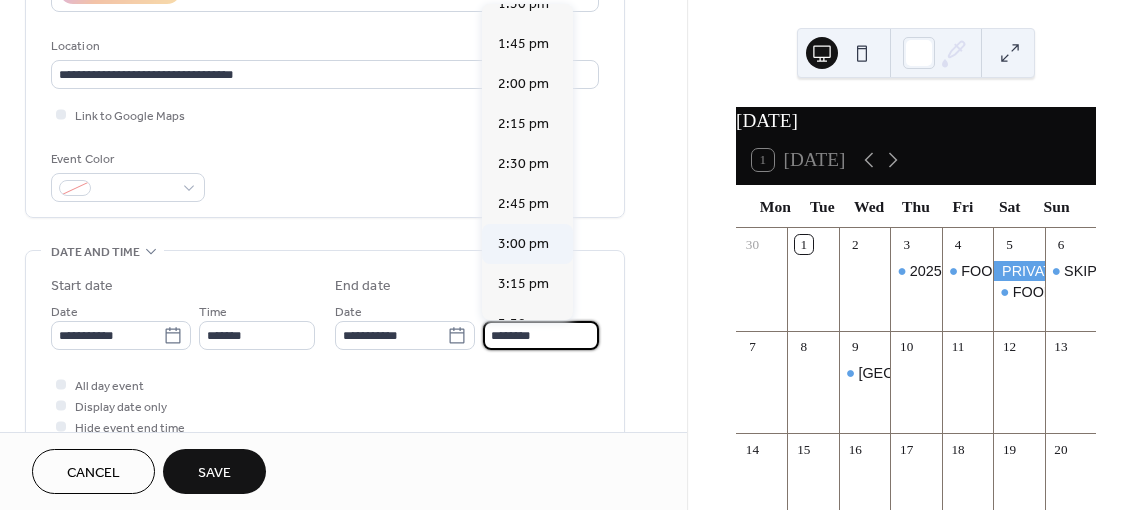 type on "*******" 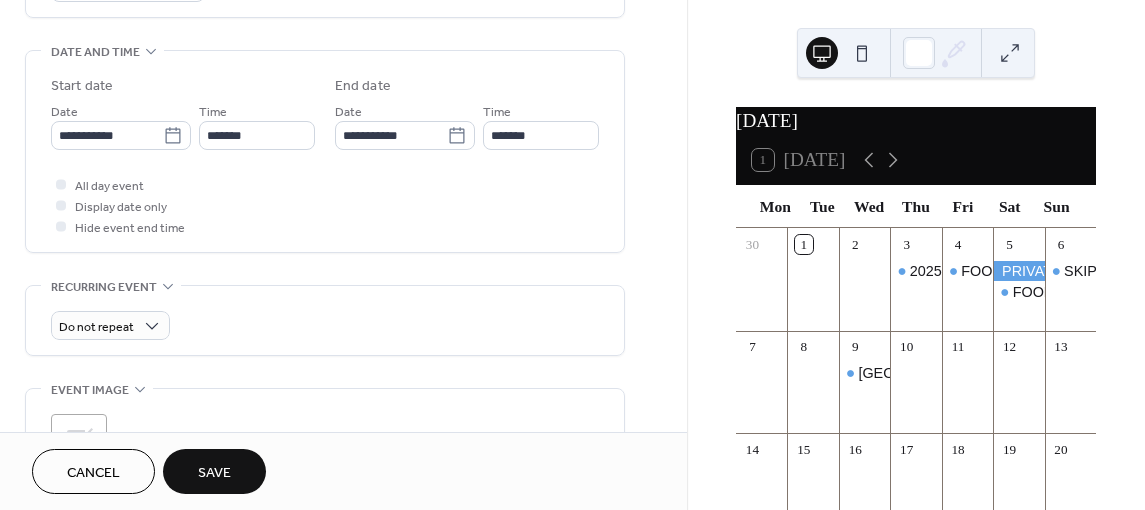 scroll, scrollTop: 890, scrollLeft: 0, axis: vertical 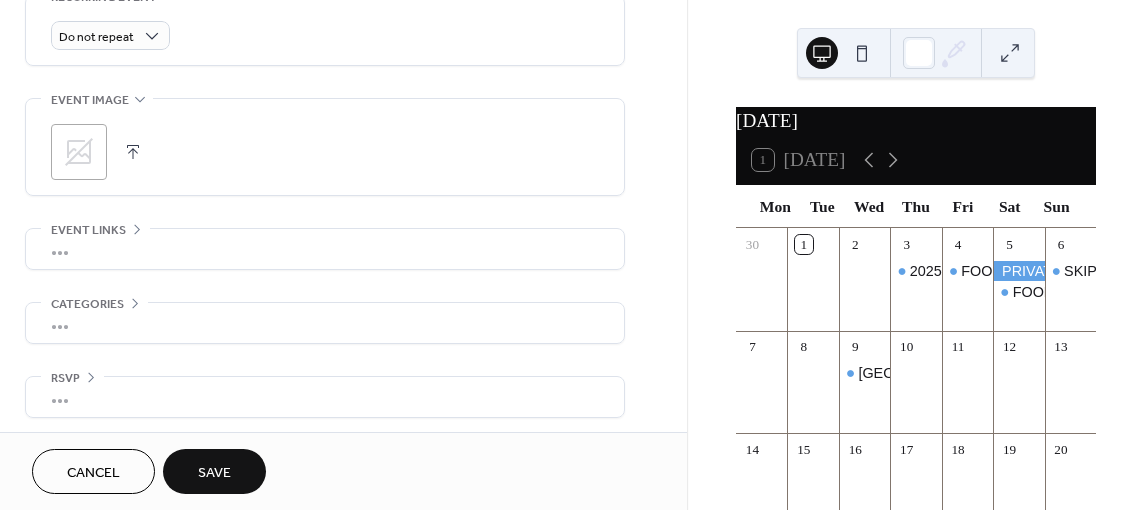 click on "Save" at bounding box center [214, 473] 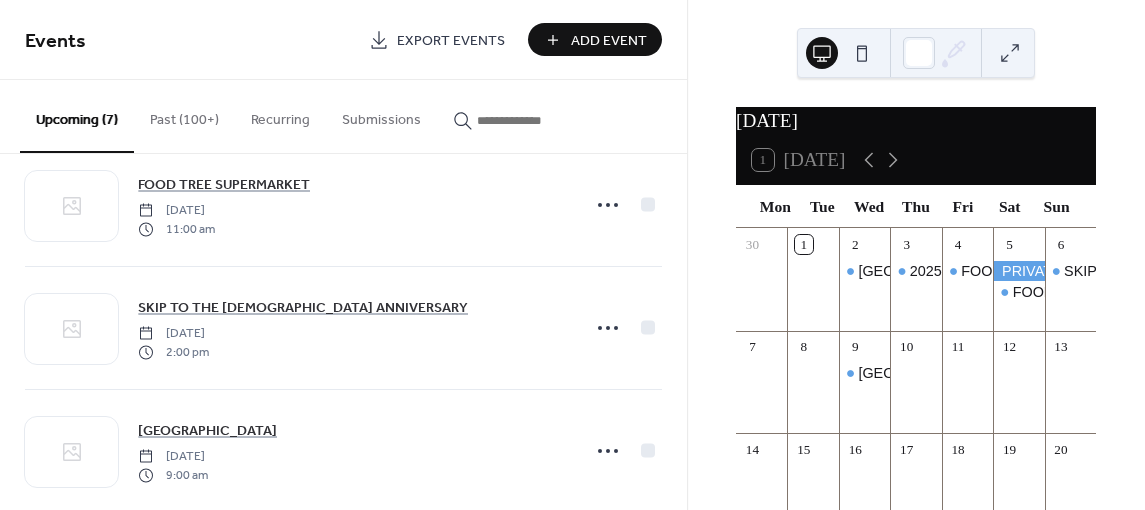 scroll, scrollTop: 561, scrollLeft: 0, axis: vertical 